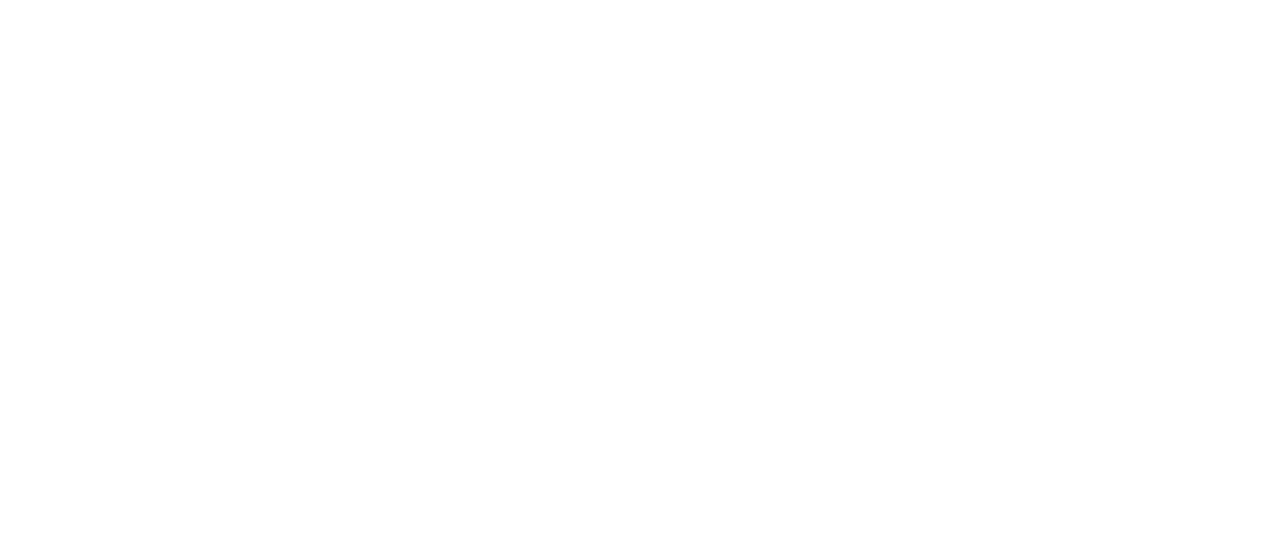 scroll, scrollTop: 0, scrollLeft: 0, axis: both 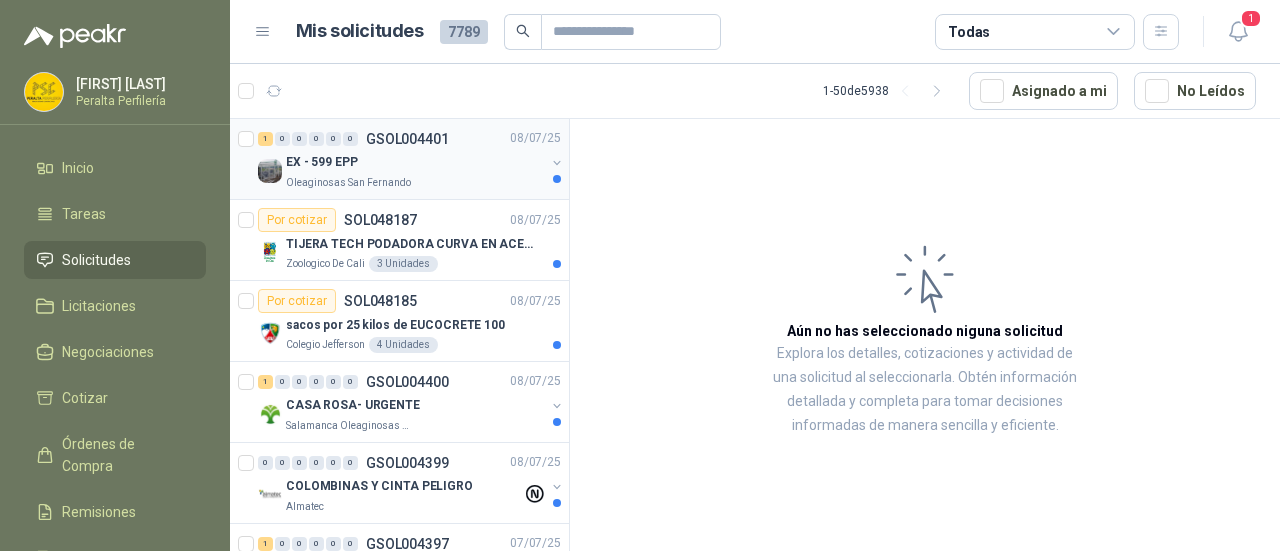 click on "EX - 599 EPP" at bounding box center (415, 163) 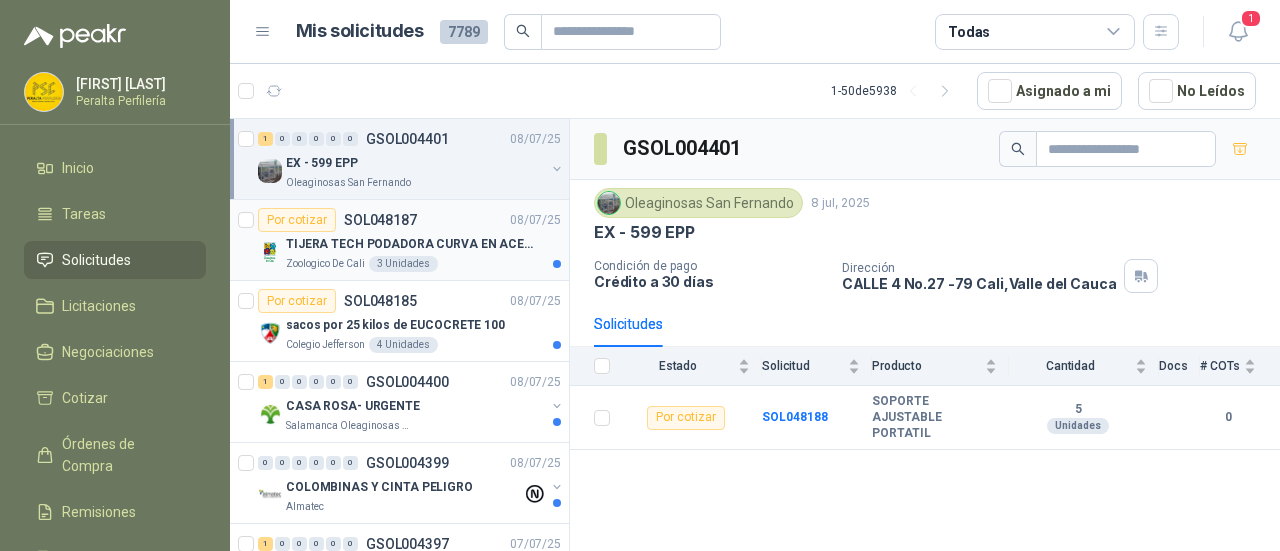 click on "Por cotizar SOL048187 08/07/25" at bounding box center [409, 220] 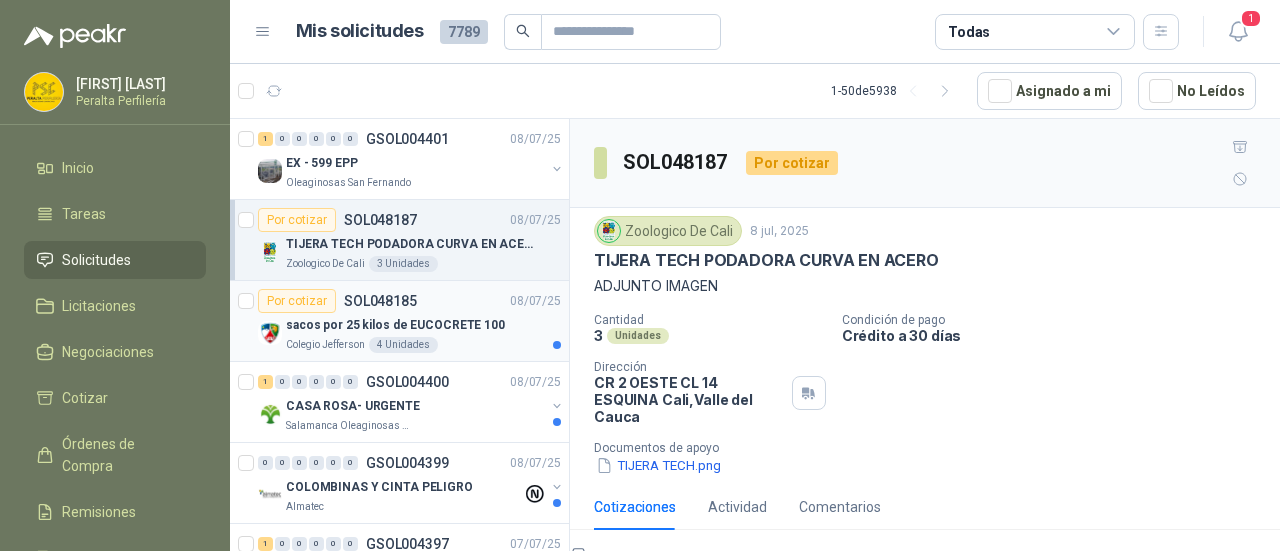click on "sacos por 25 kilos de EUCOCRETE 100" at bounding box center (423, 325) 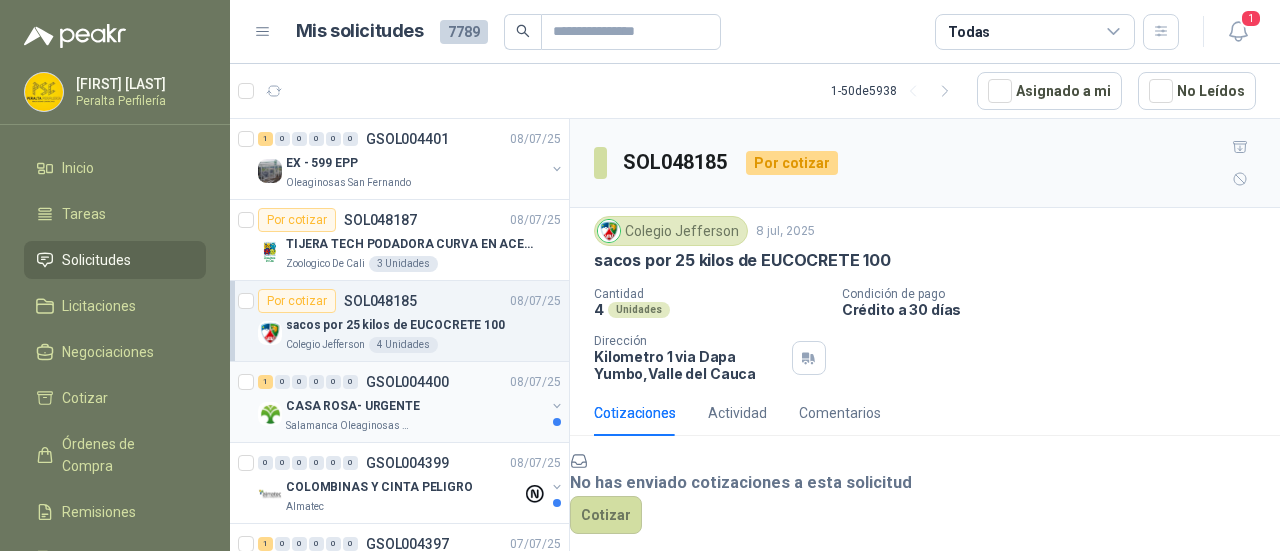 click on "CASA ROSA- URGENTE" at bounding box center [415, 406] 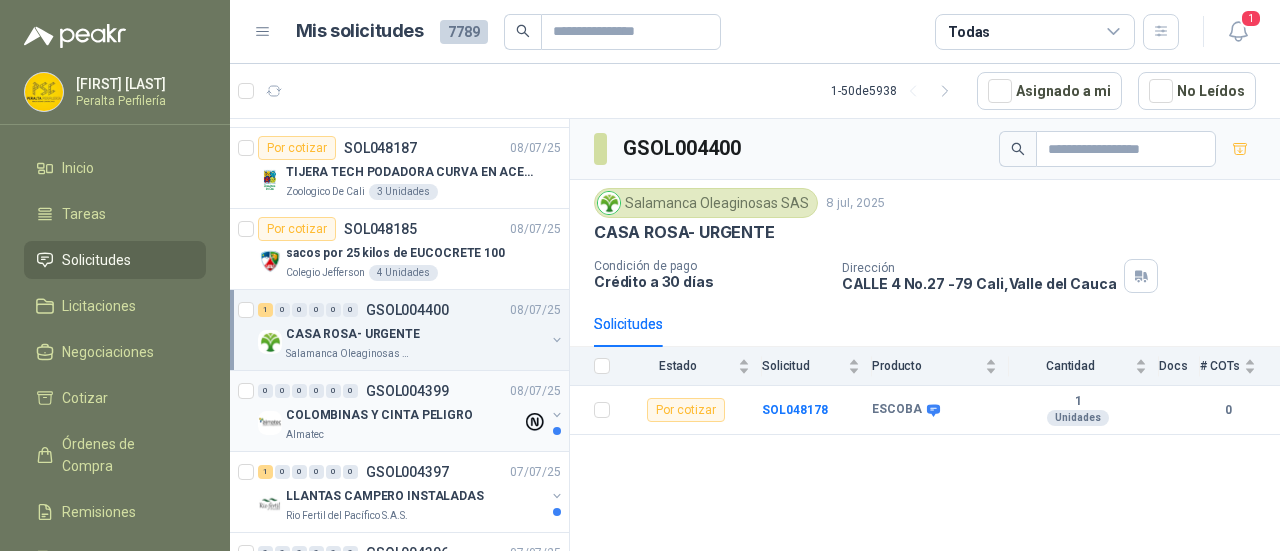 scroll, scrollTop: 100, scrollLeft: 0, axis: vertical 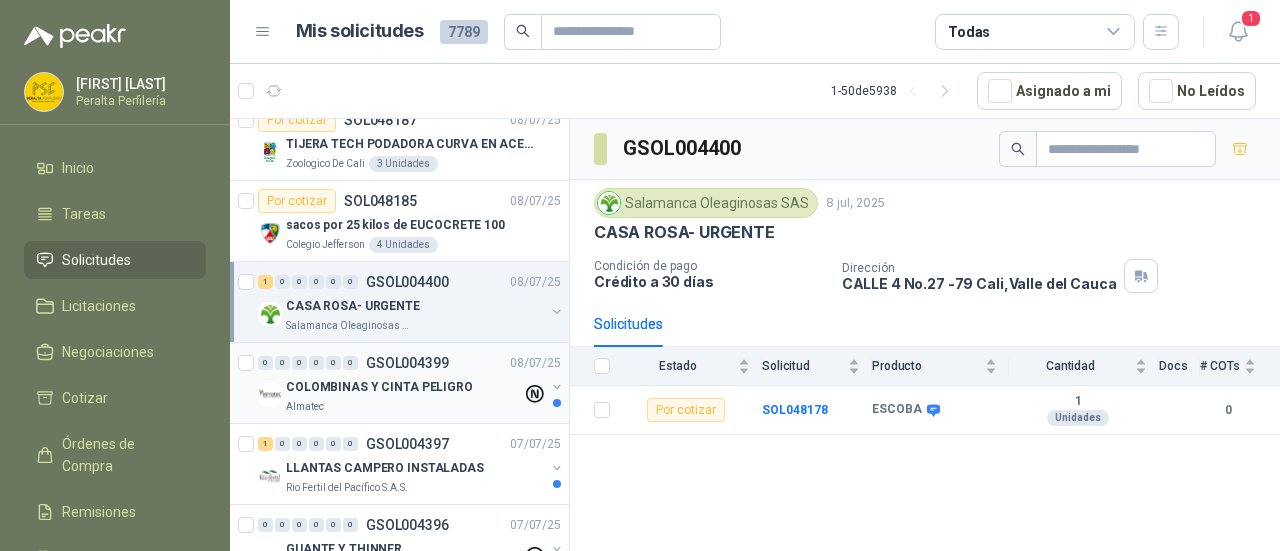 click on "COLOMBINAS Y CINTA PELIGRO" at bounding box center (379, 387) 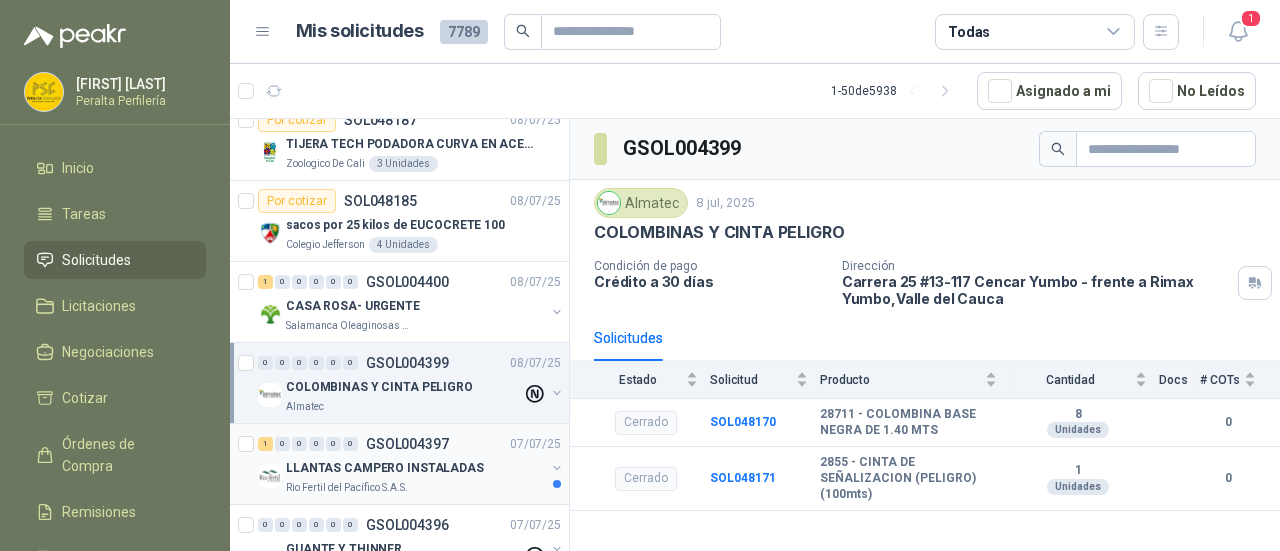 click on "LLANTAS CAMPERO INSTALADAS" at bounding box center [415, 468] 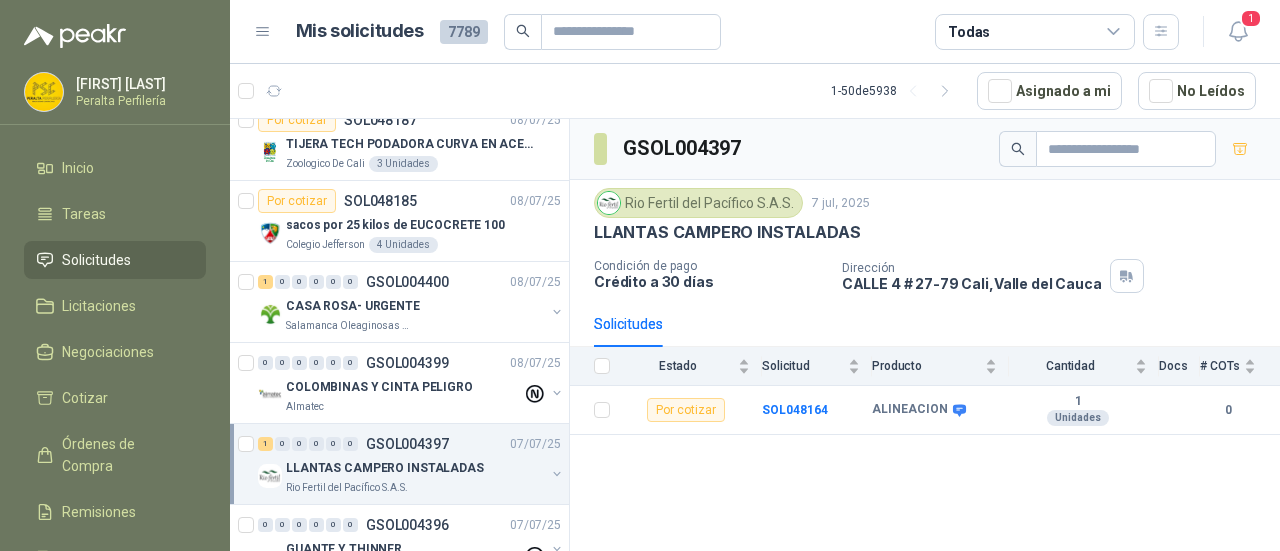 scroll, scrollTop: 200, scrollLeft: 0, axis: vertical 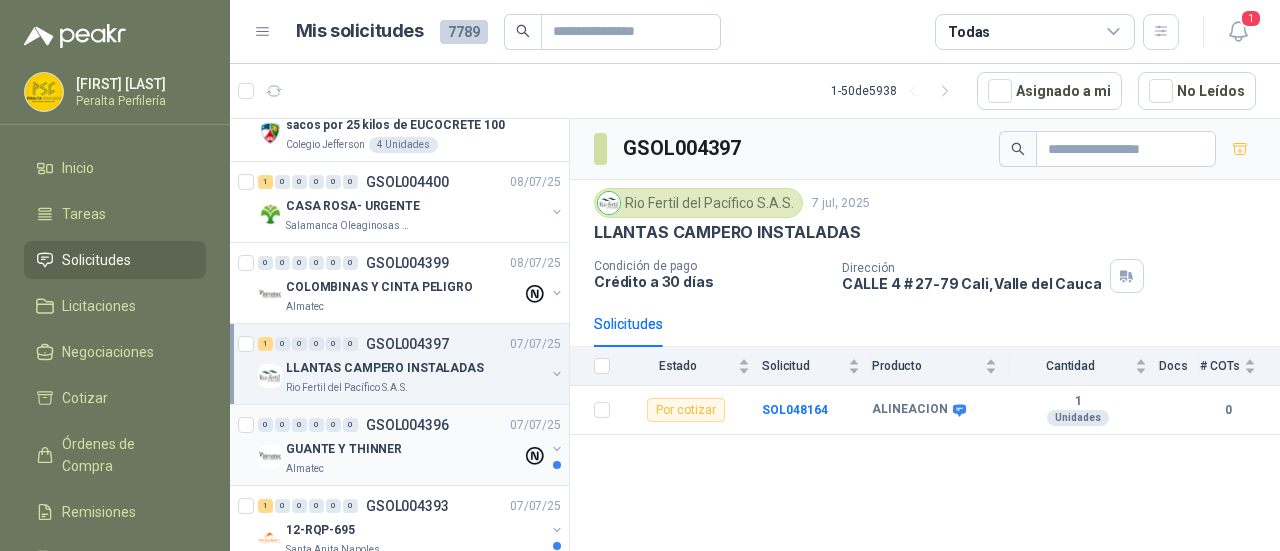 click on "GSOL004396" at bounding box center (407, 425) 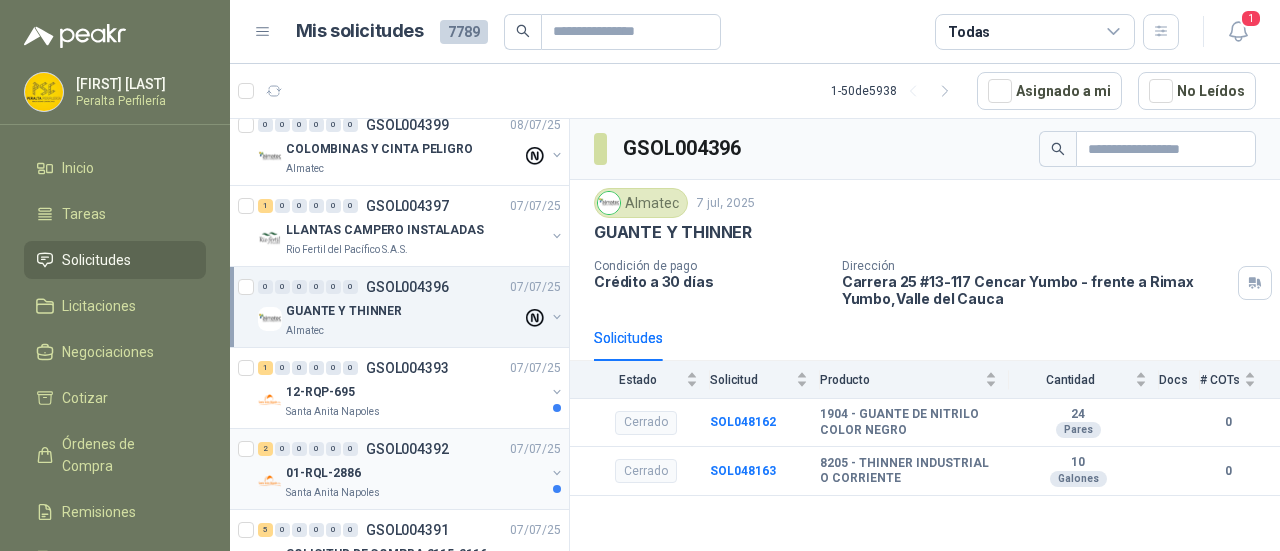 scroll, scrollTop: 400, scrollLeft: 0, axis: vertical 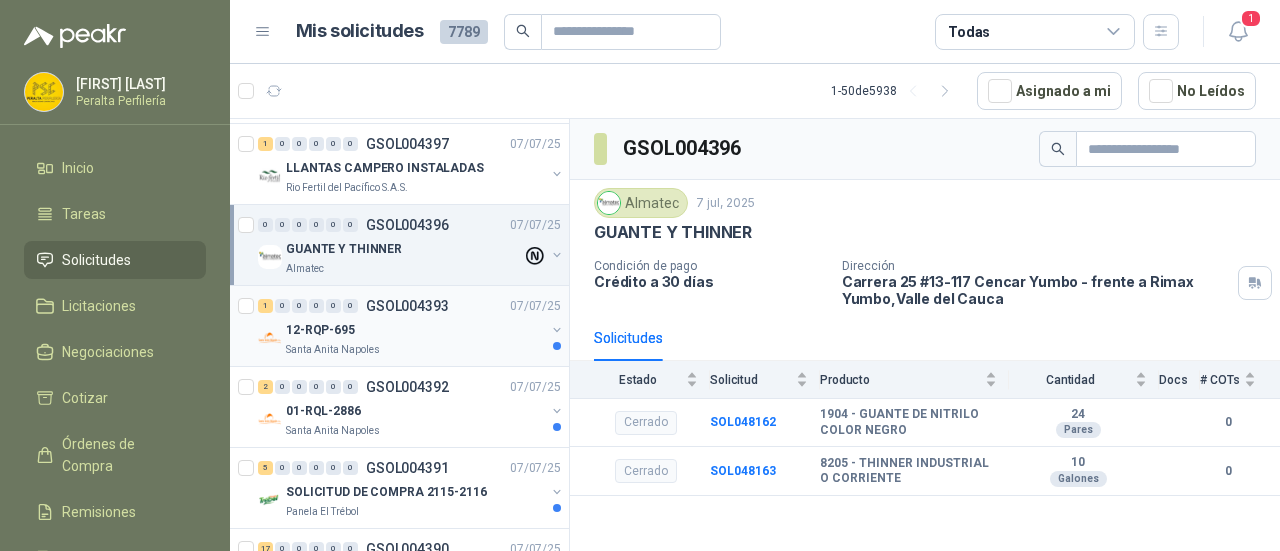 click on "Santa Anita Napoles" at bounding box center [415, 350] 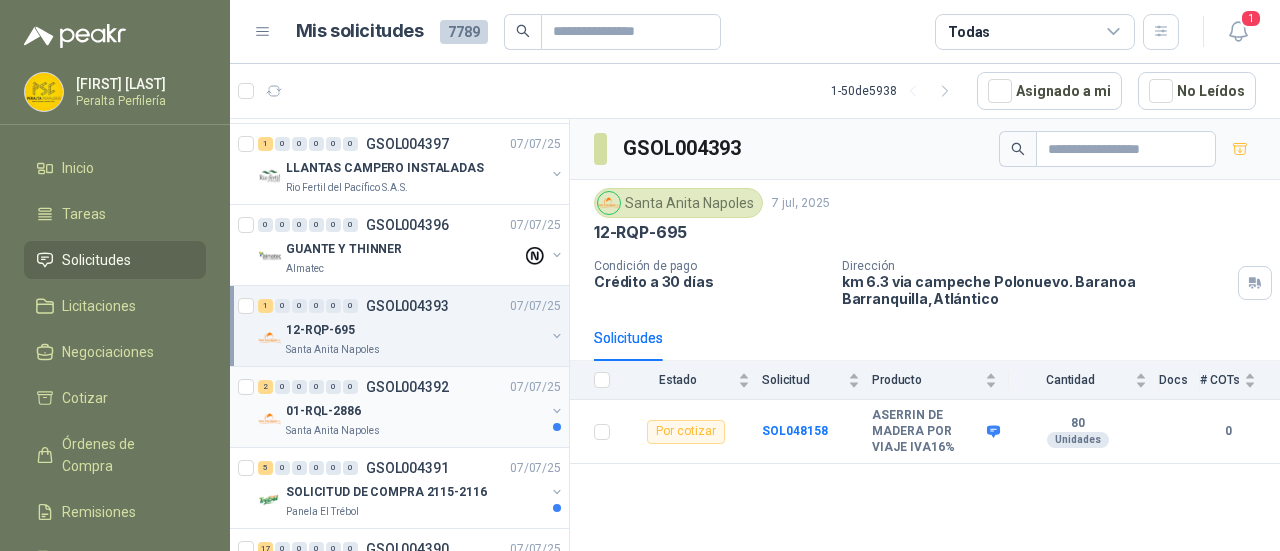 click on "01-RQL-2886" at bounding box center (415, 411) 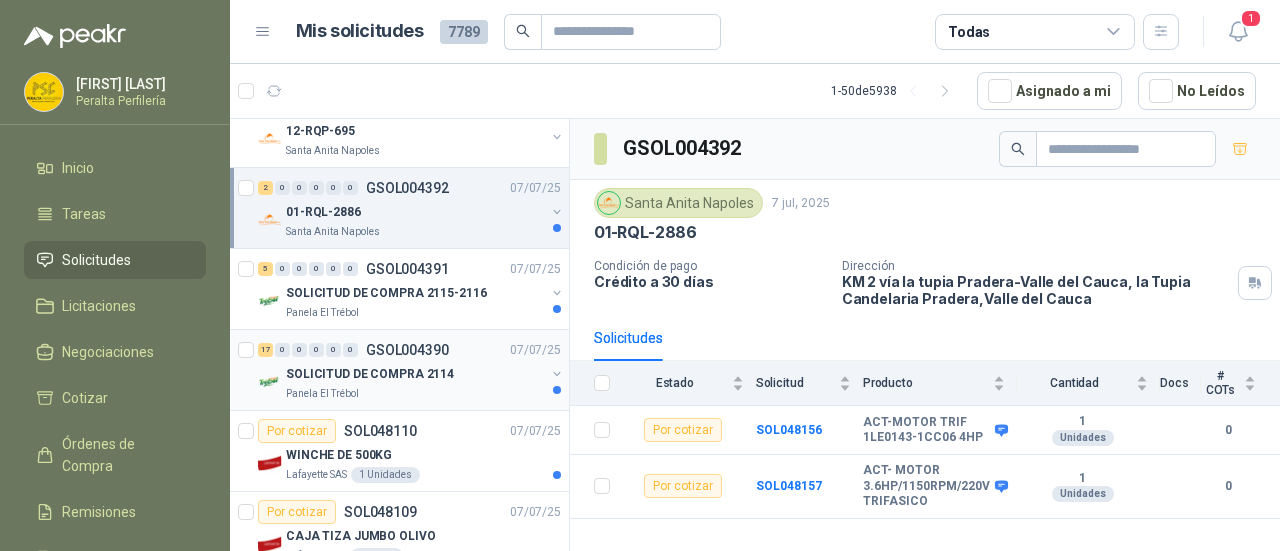 scroll, scrollTop: 600, scrollLeft: 0, axis: vertical 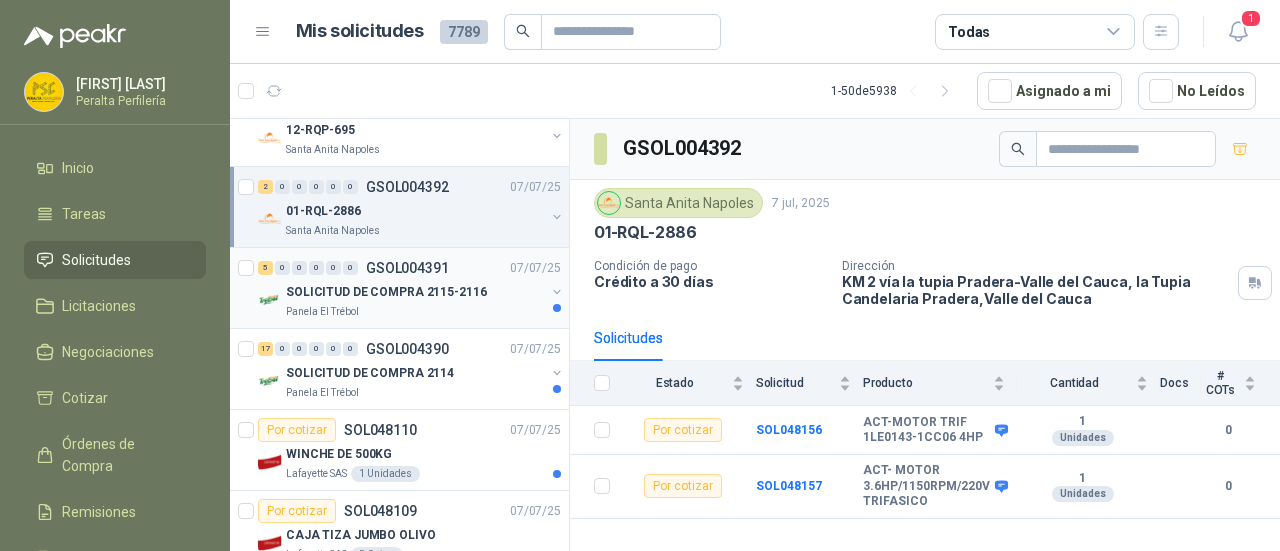 click on "Panela El Trébol" at bounding box center (415, 312) 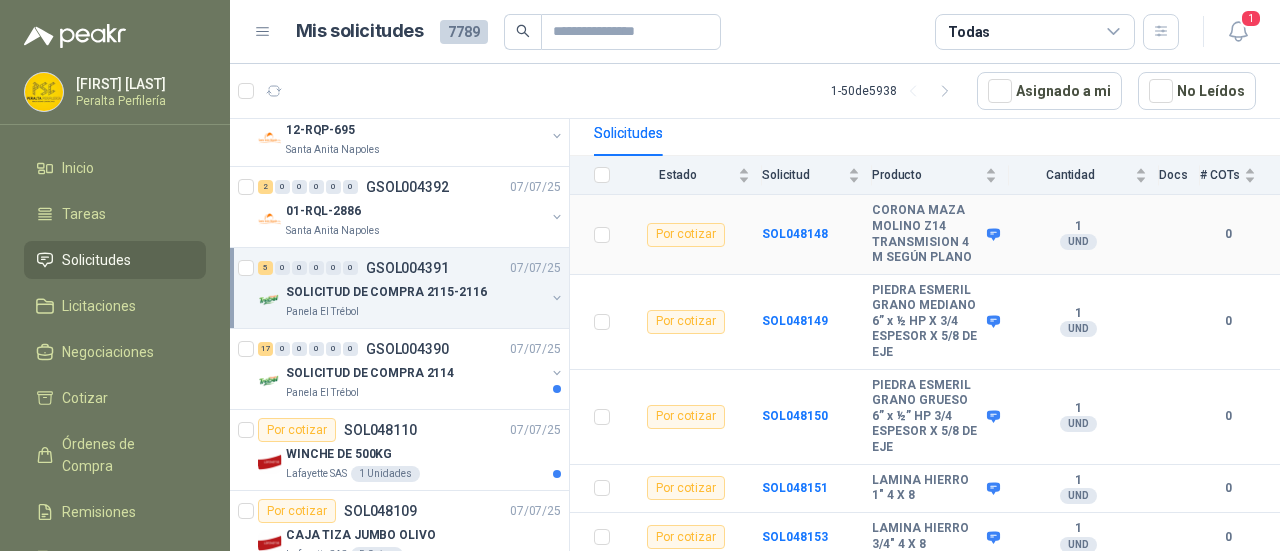 scroll, scrollTop: 206, scrollLeft: 0, axis: vertical 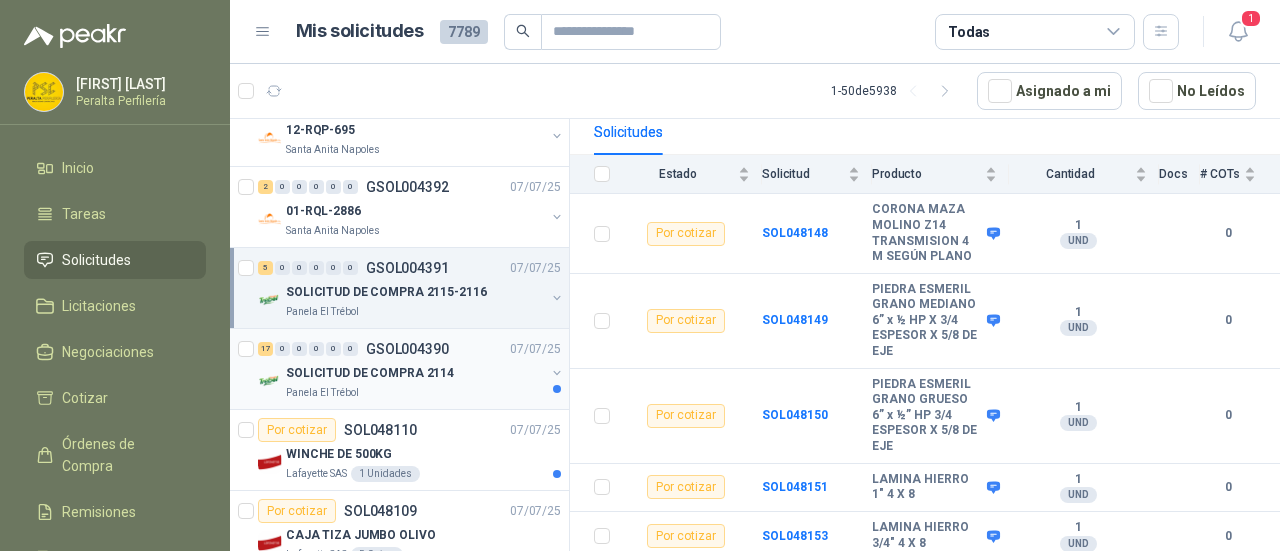 click on "SOLICITUD DE COMPRA 2114" at bounding box center (415, 373) 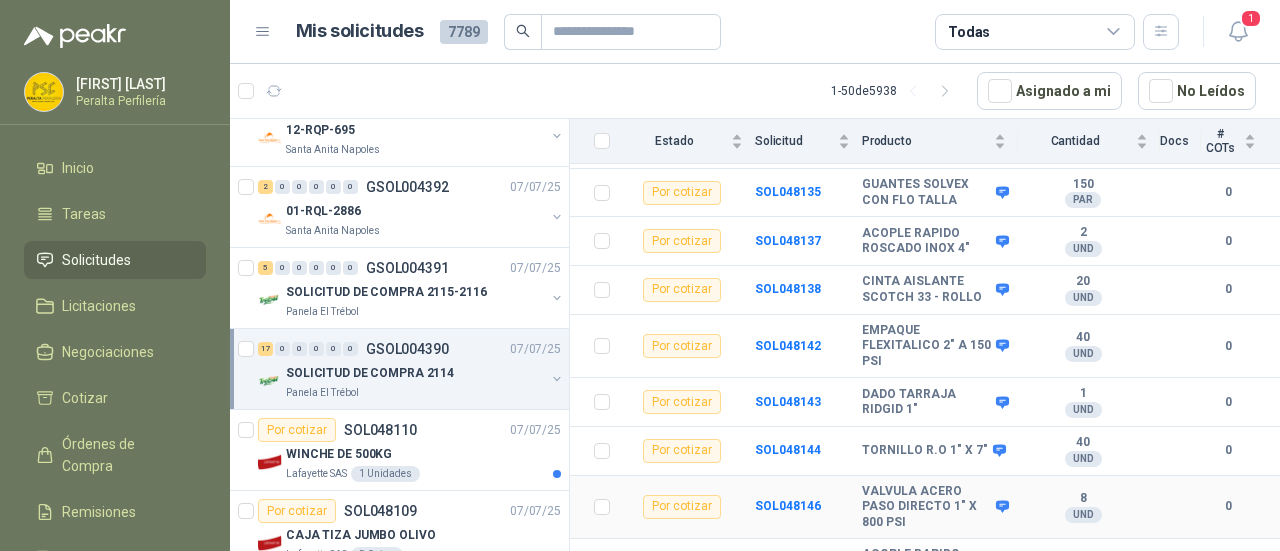 scroll, scrollTop: 815, scrollLeft: 0, axis: vertical 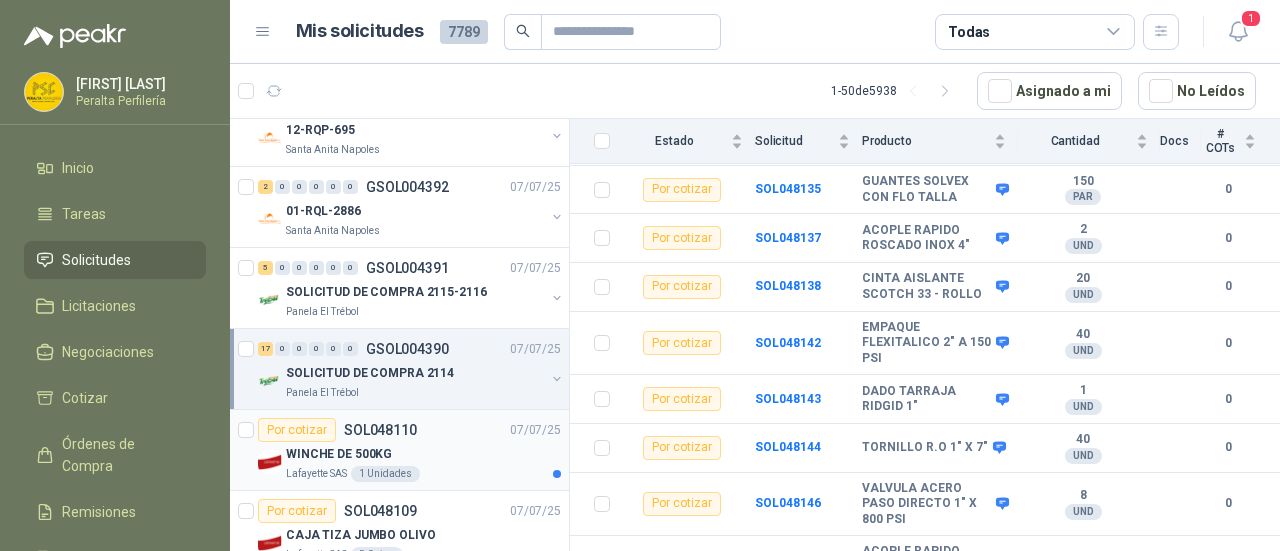 click on "WINCHE DE 500KG" at bounding box center [423, 454] 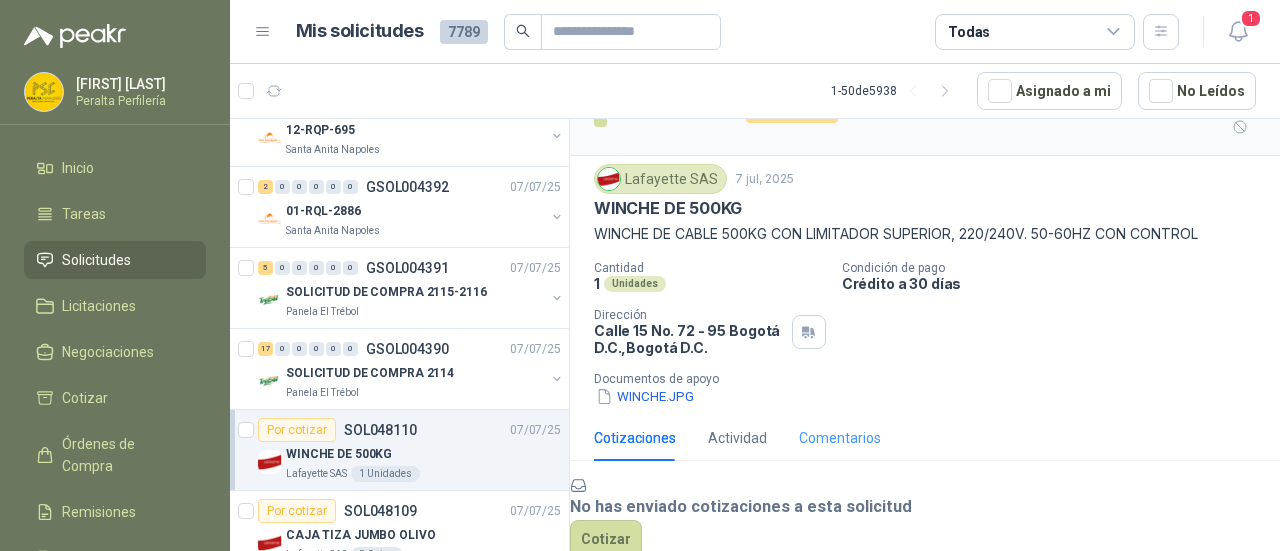 scroll, scrollTop: 193, scrollLeft: 0, axis: vertical 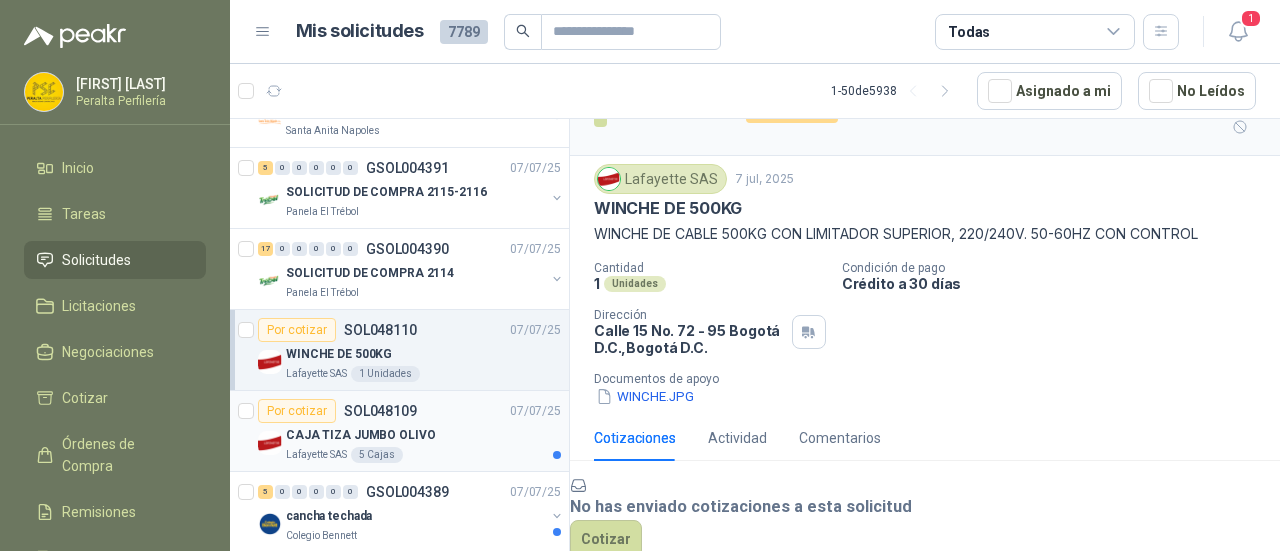 click on "Por cotizar SOL048109 07/07/25" at bounding box center (409, 411) 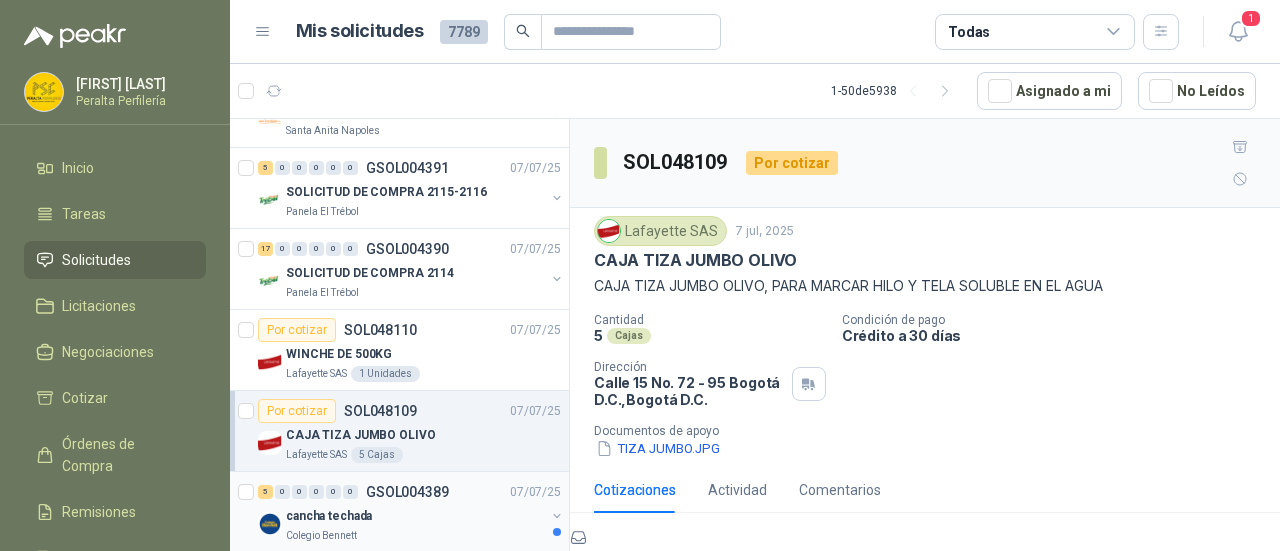 click on "5   0   0   0   0   0   GSOL004389 07/07/25" at bounding box center [411, 492] 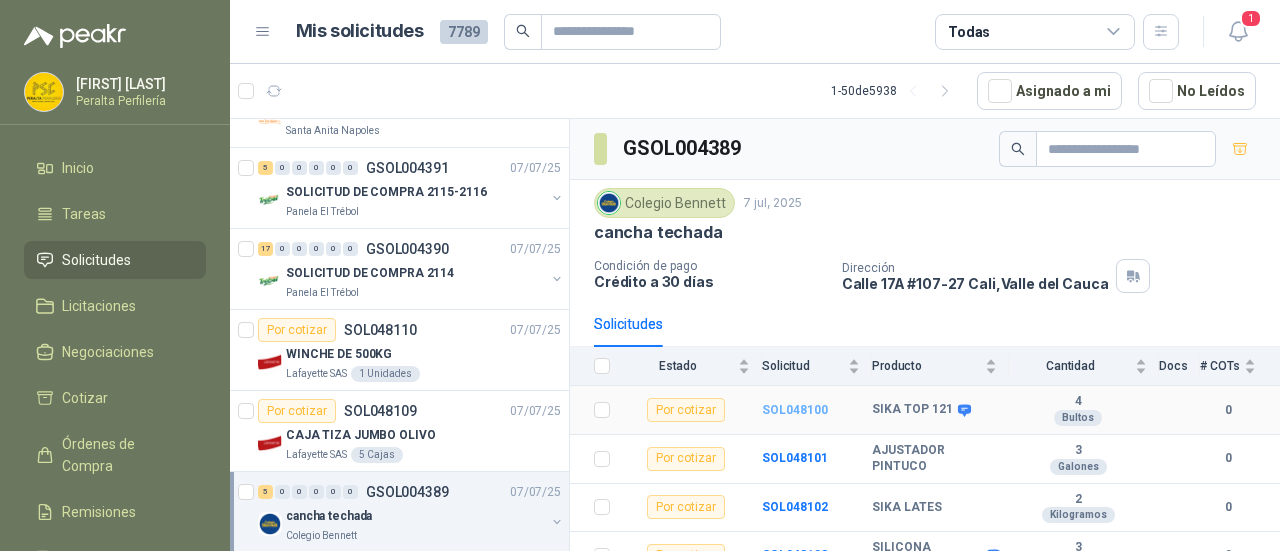 scroll, scrollTop: 68, scrollLeft: 0, axis: vertical 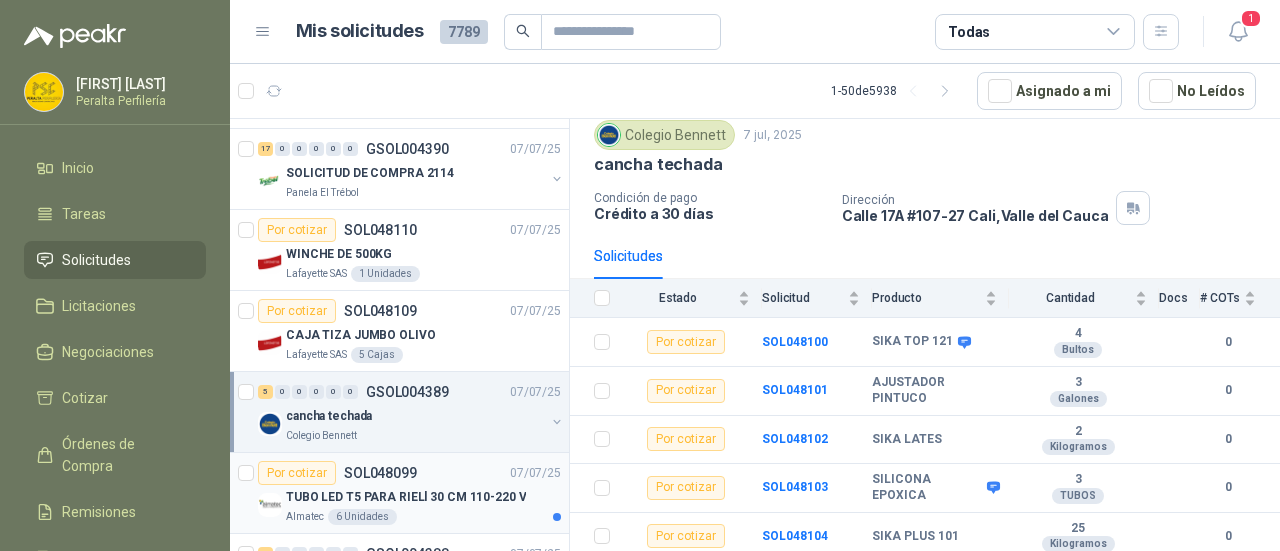 click on "TUBO LED T5 PARA RIELl 30 CM 110-220 V" at bounding box center [406, 497] 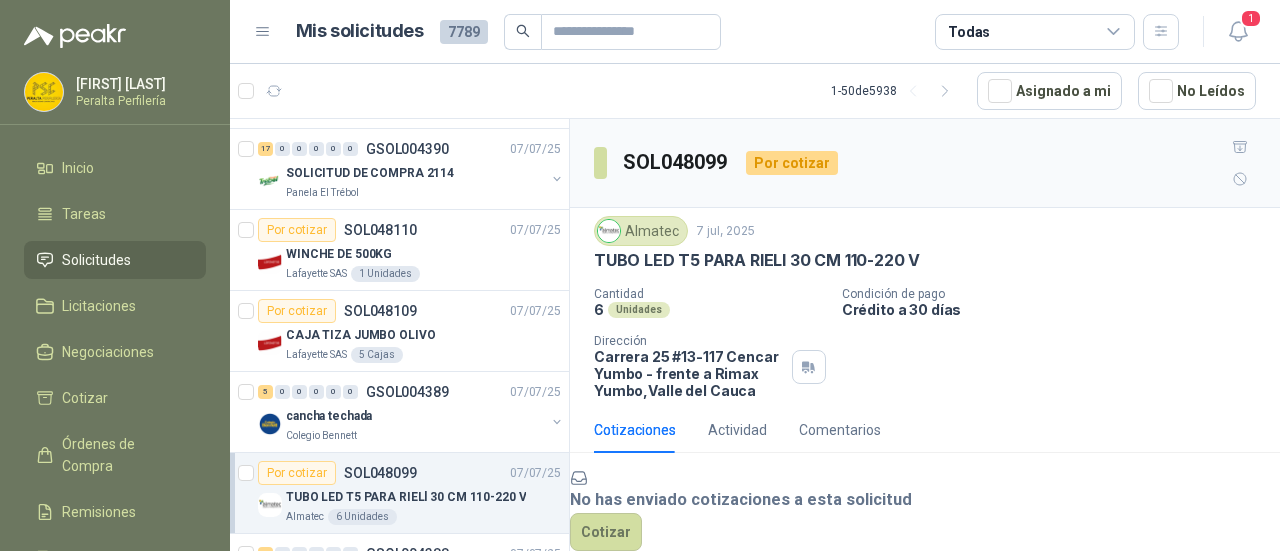 scroll, scrollTop: 0, scrollLeft: 0, axis: both 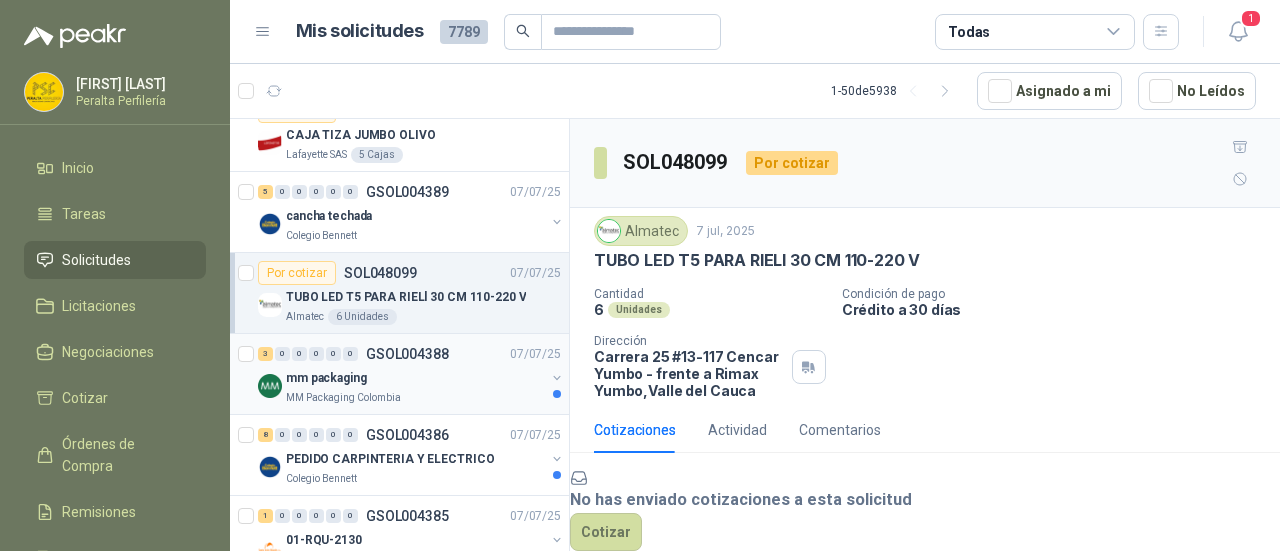 click on "mm packaging" at bounding box center (415, 378) 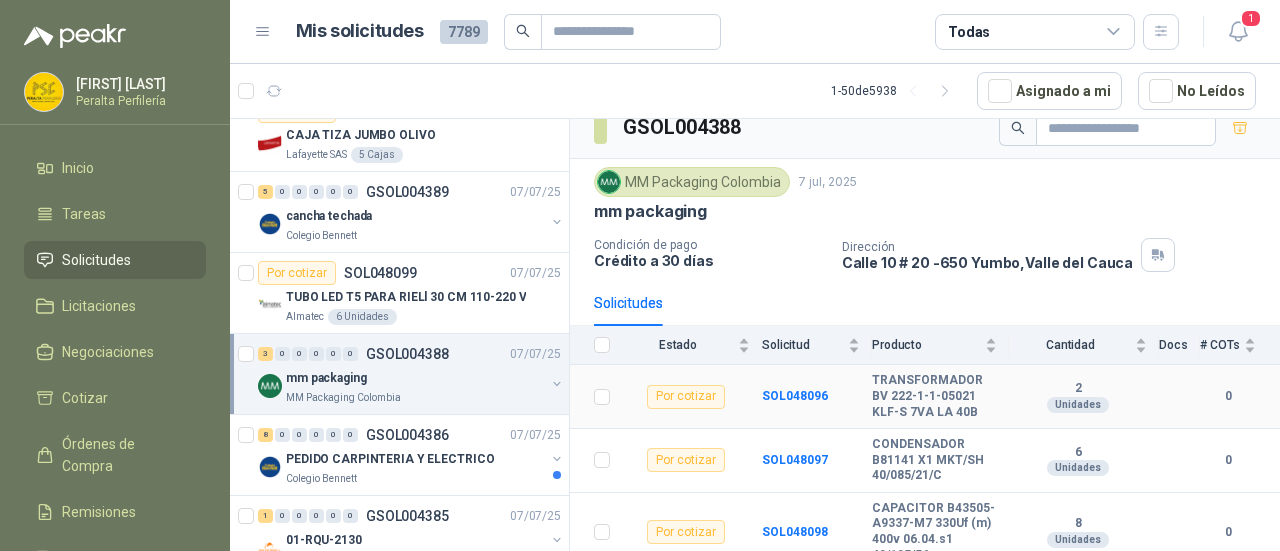 scroll, scrollTop: 31, scrollLeft: 0, axis: vertical 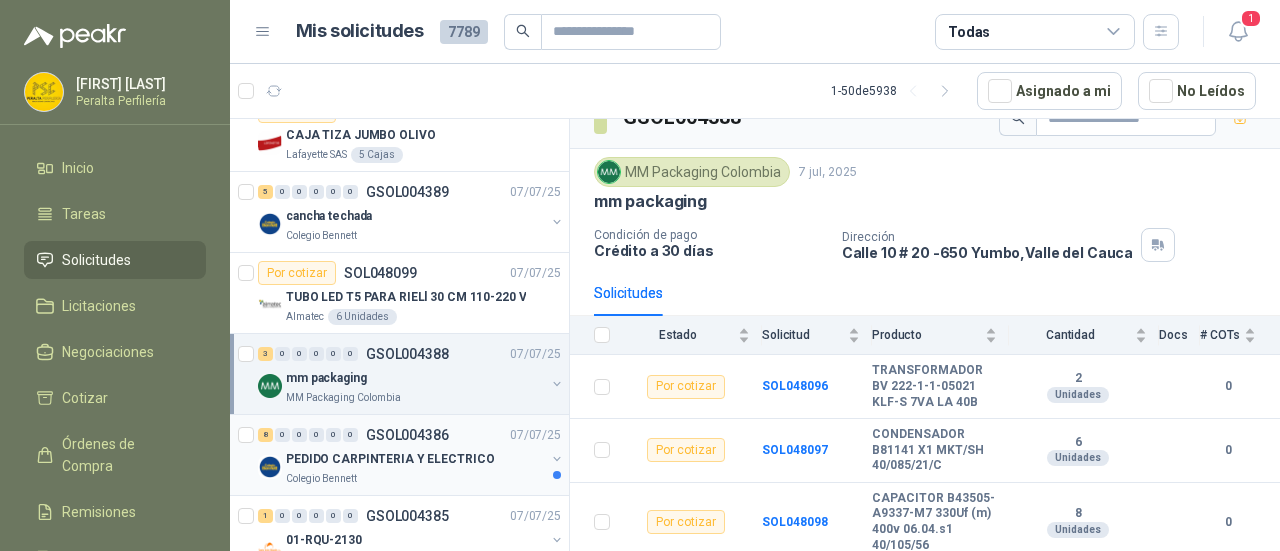 click on "PEDIDO CARPINTERIA Y ELECTRICO" at bounding box center (390, 459) 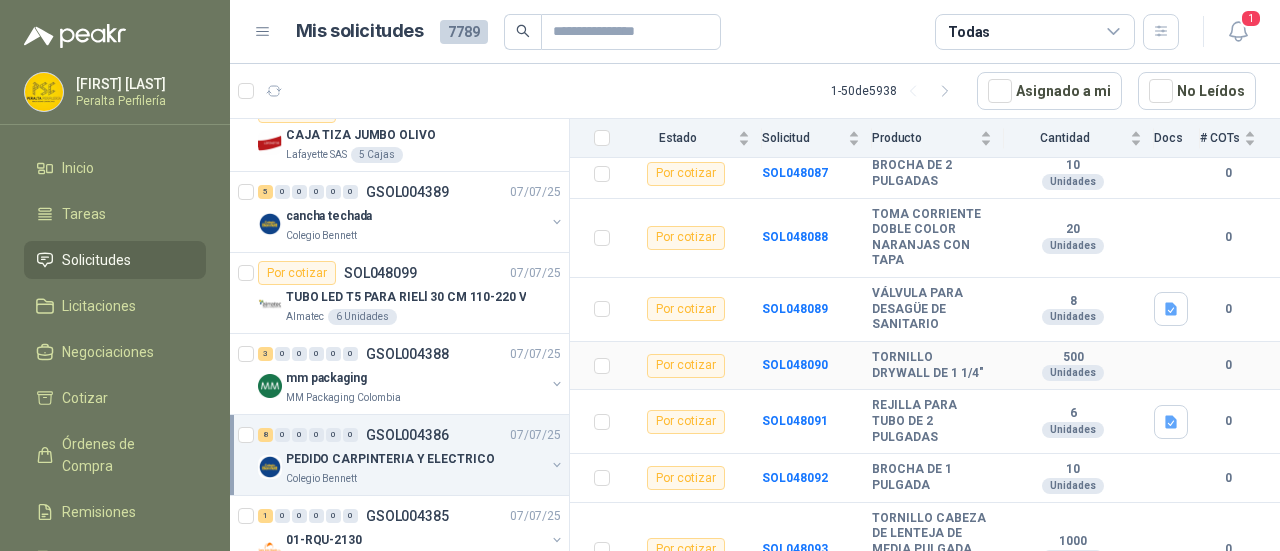 scroll, scrollTop: 365, scrollLeft: 0, axis: vertical 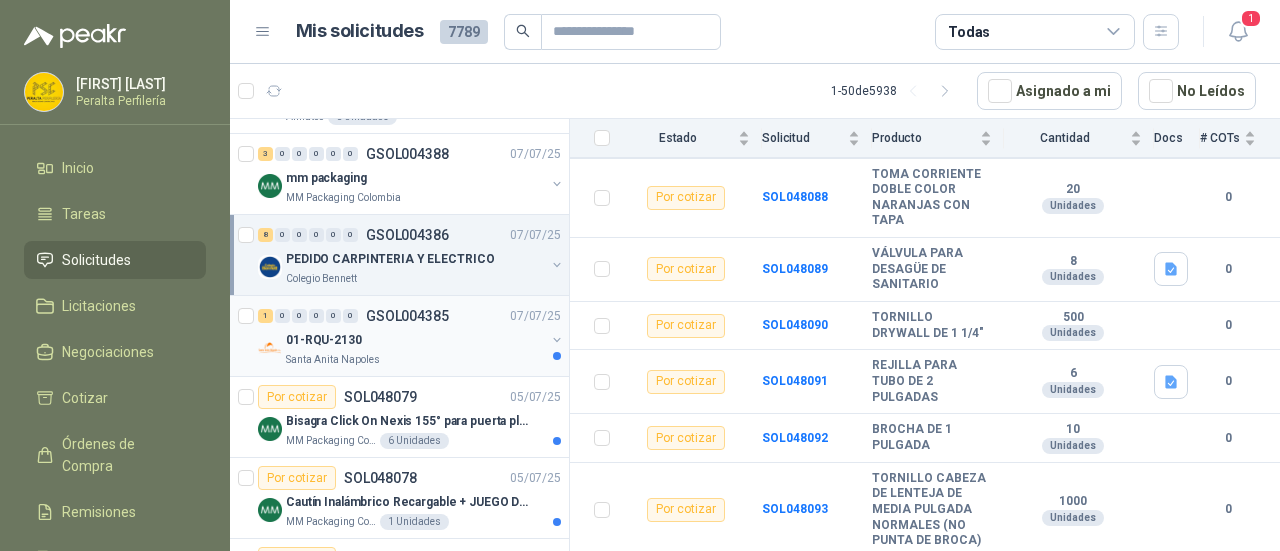 click on "01-RQU-2130" at bounding box center (415, 340) 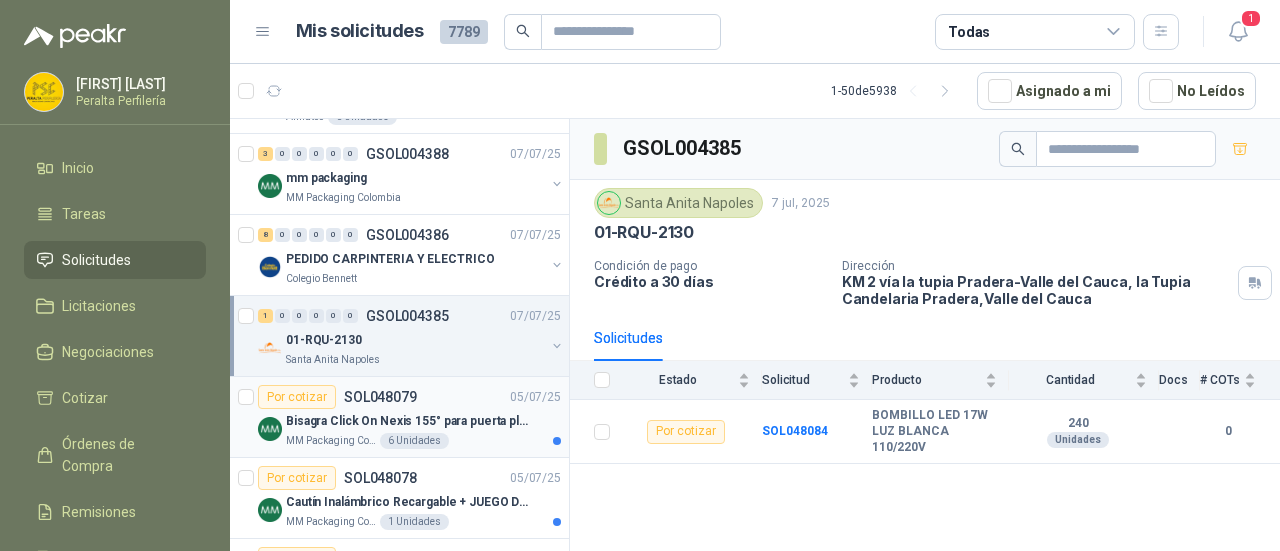 scroll, scrollTop: 1300, scrollLeft: 0, axis: vertical 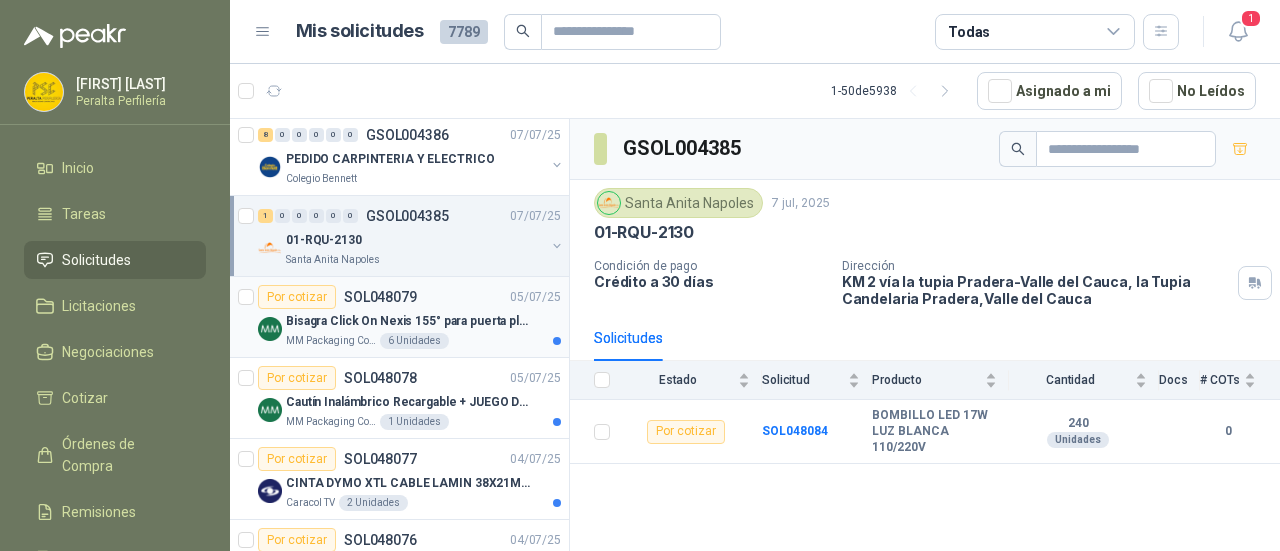 click on "Bisagra Click On Nexis 155° para puerta plegable Grass con base de montaje" at bounding box center (410, 321) 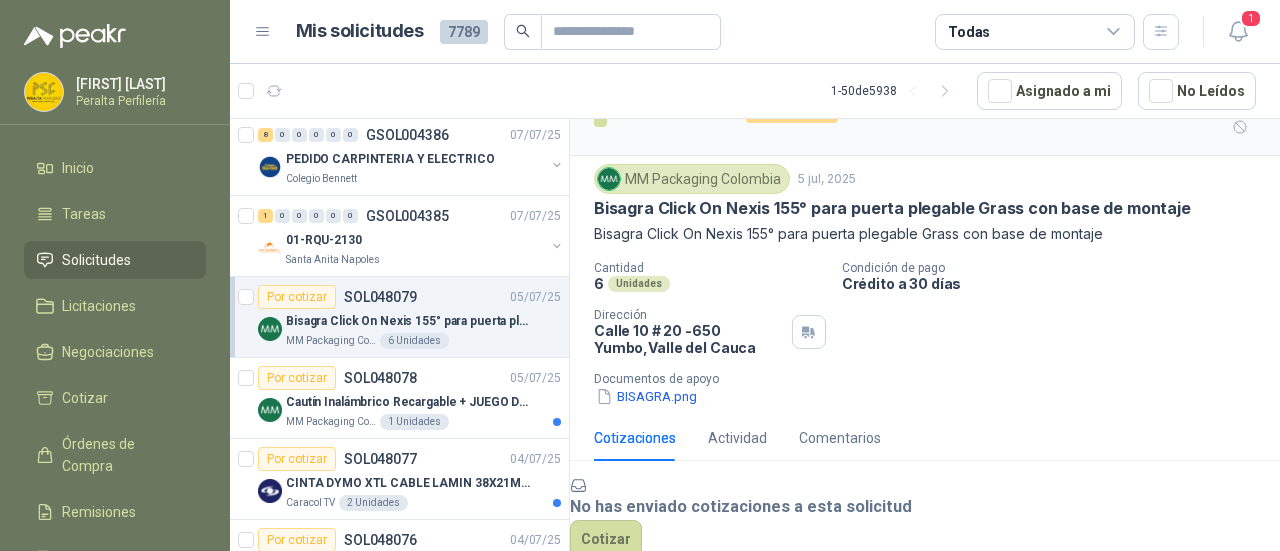 scroll, scrollTop: 0, scrollLeft: 0, axis: both 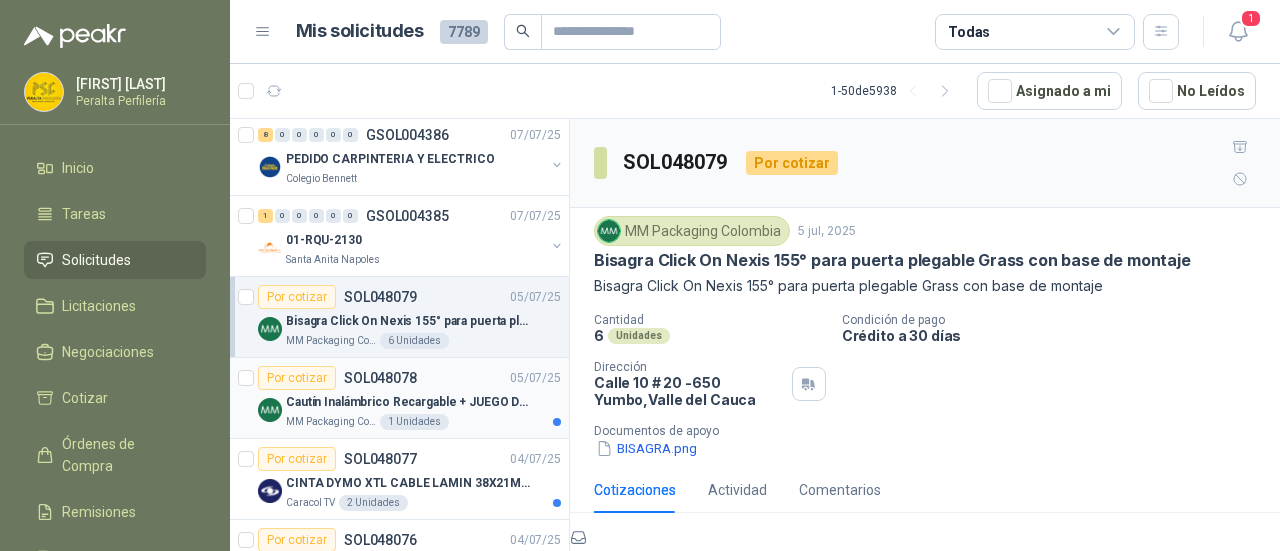 click on "Cautín Inalámbrico Recargable + JUEGO DE PUNTAS" at bounding box center (423, 402) 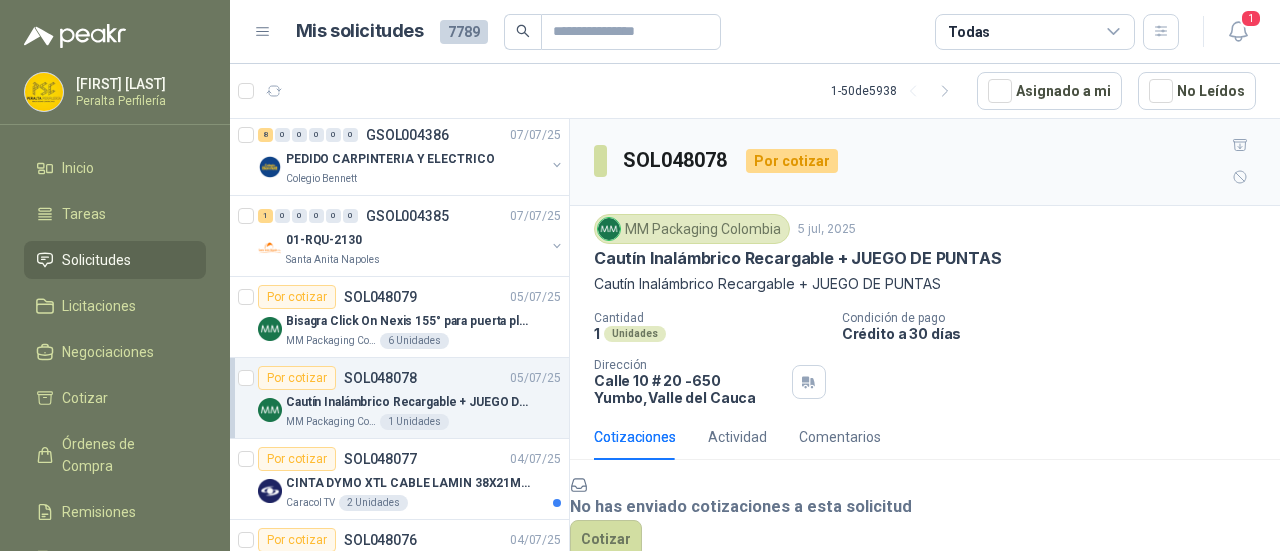 scroll, scrollTop: 42, scrollLeft: 0, axis: vertical 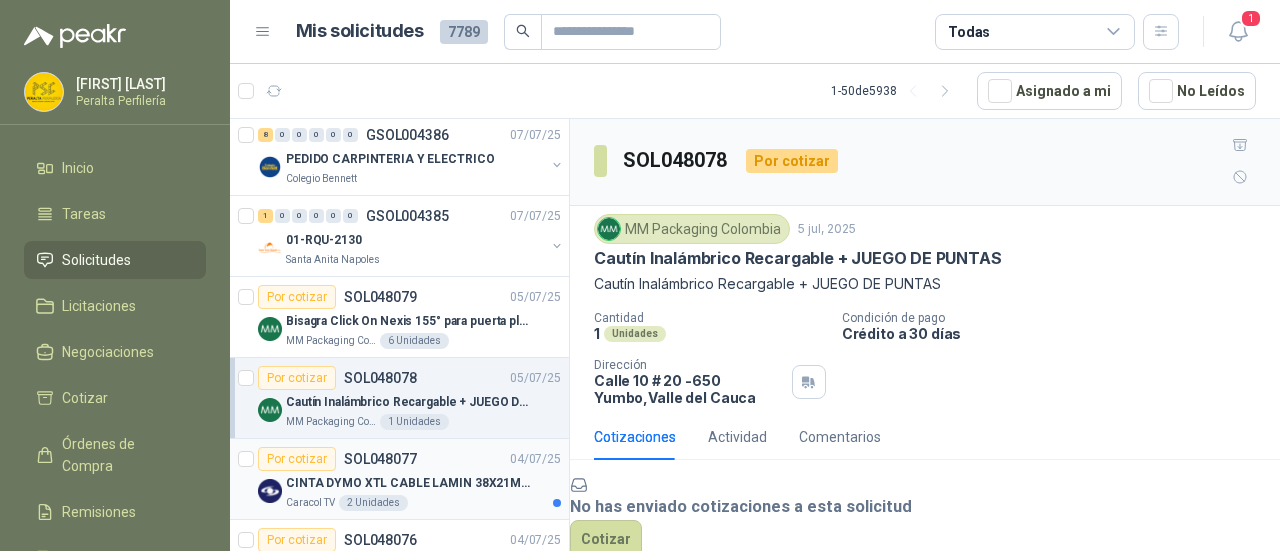 click on "CINTA DYMO XTL CABLE LAMIN 38X21MMBLANCO" at bounding box center [410, 483] 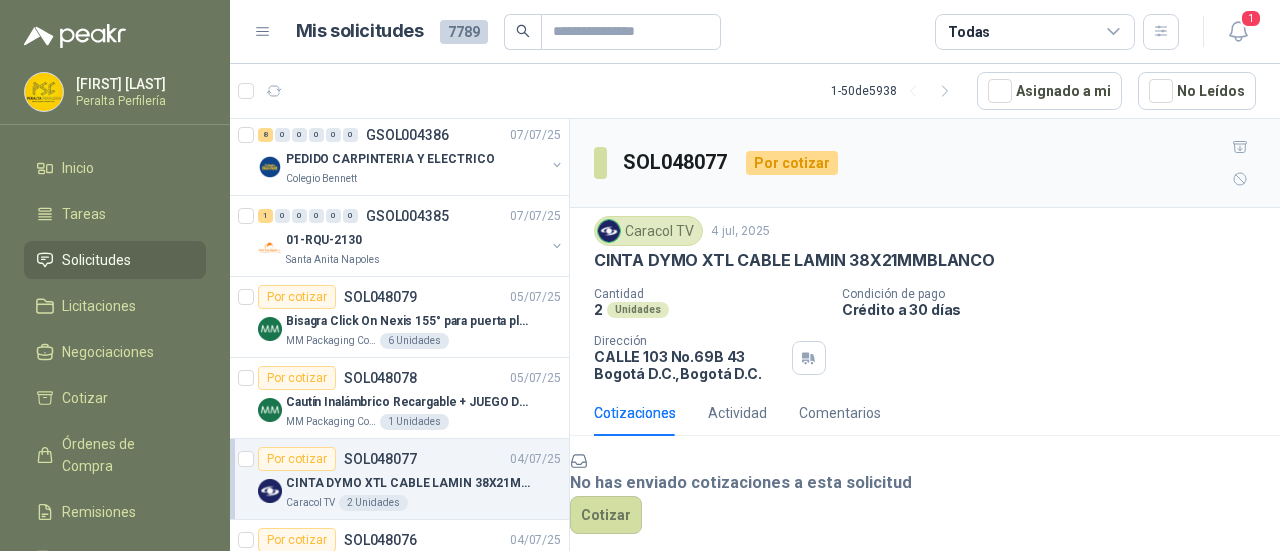 scroll, scrollTop: 116, scrollLeft: 0, axis: vertical 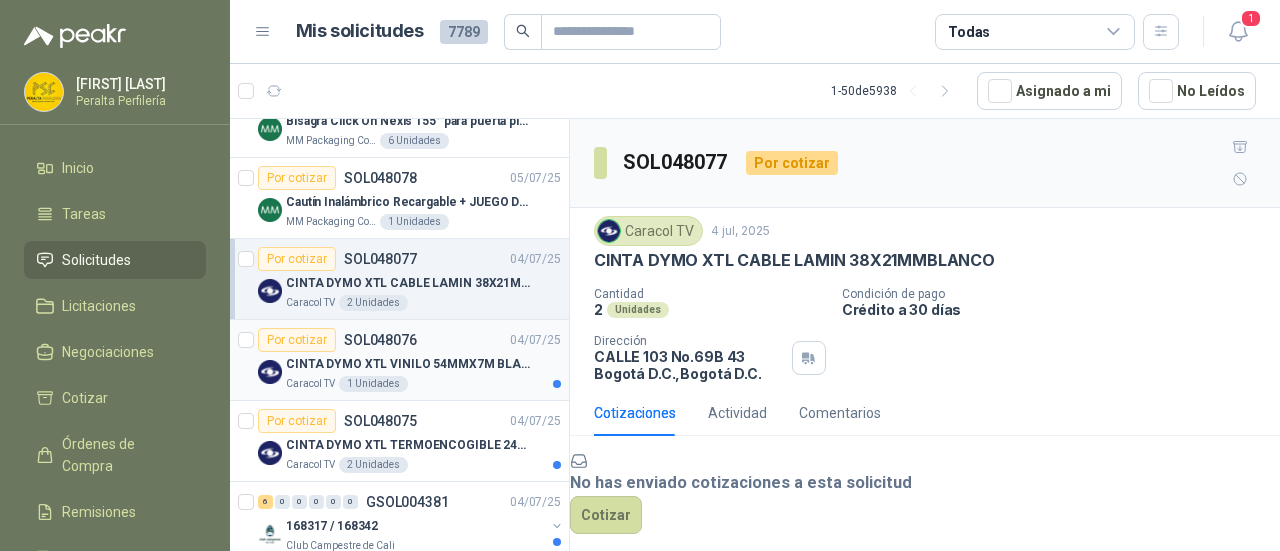 click on "CINTA DYMO XTL VINILO 54MMX7M BLANCO" at bounding box center [410, 364] 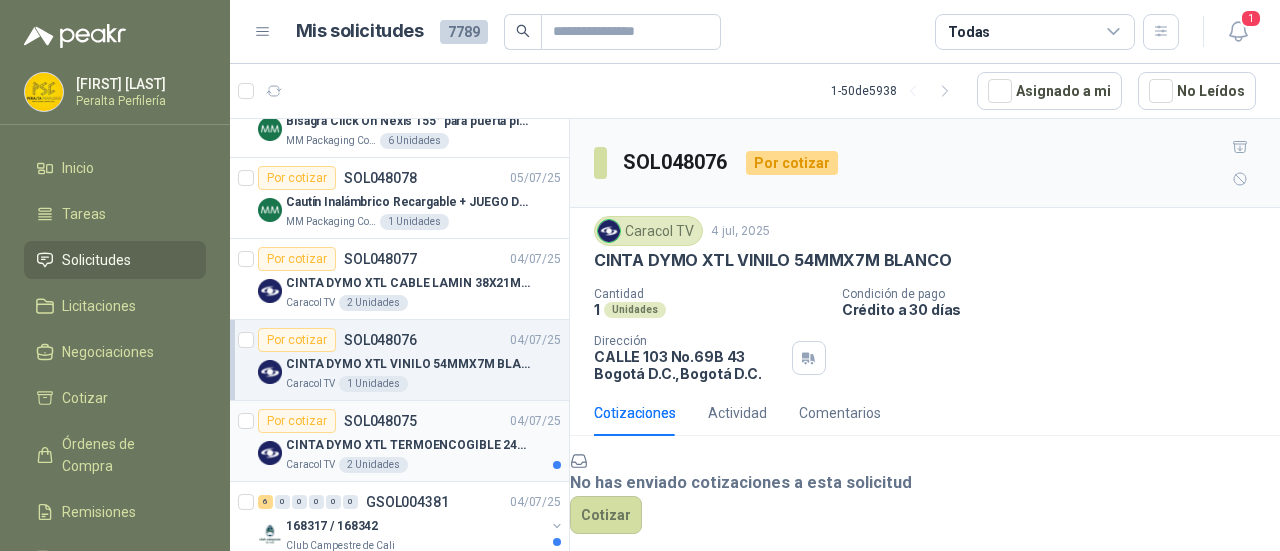 click on "CINTA DYMO XTL TERMOENCOGIBLE 24MMBLANCO" at bounding box center [410, 445] 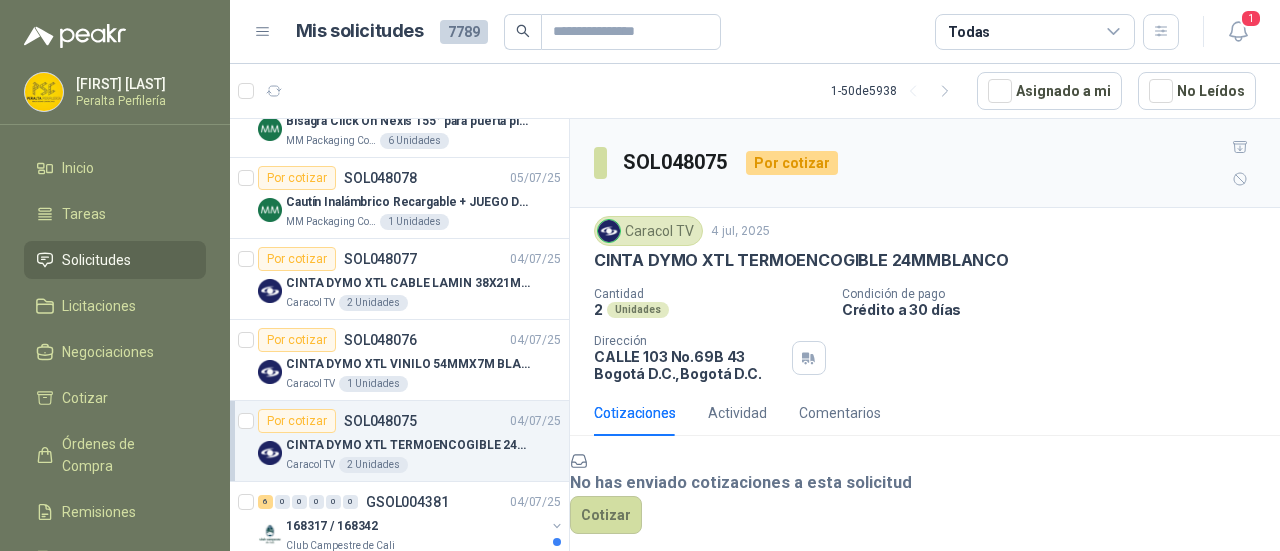 scroll, scrollTop: 0, scrollLeft: 0, axis: both 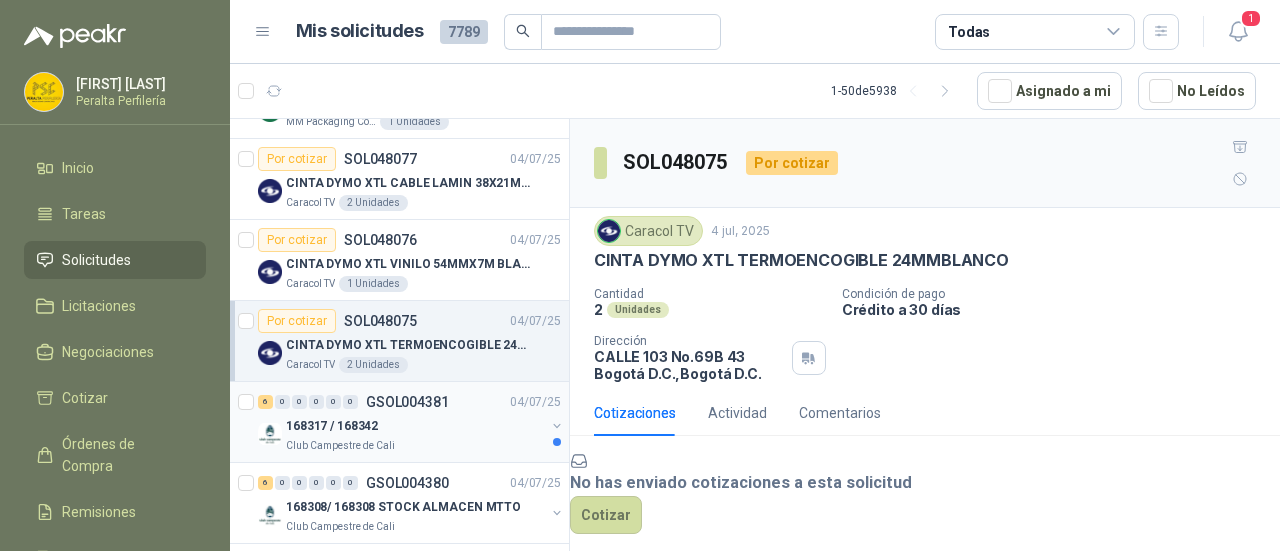 click on "168317 / 168342" at bounding box center (415, 426) 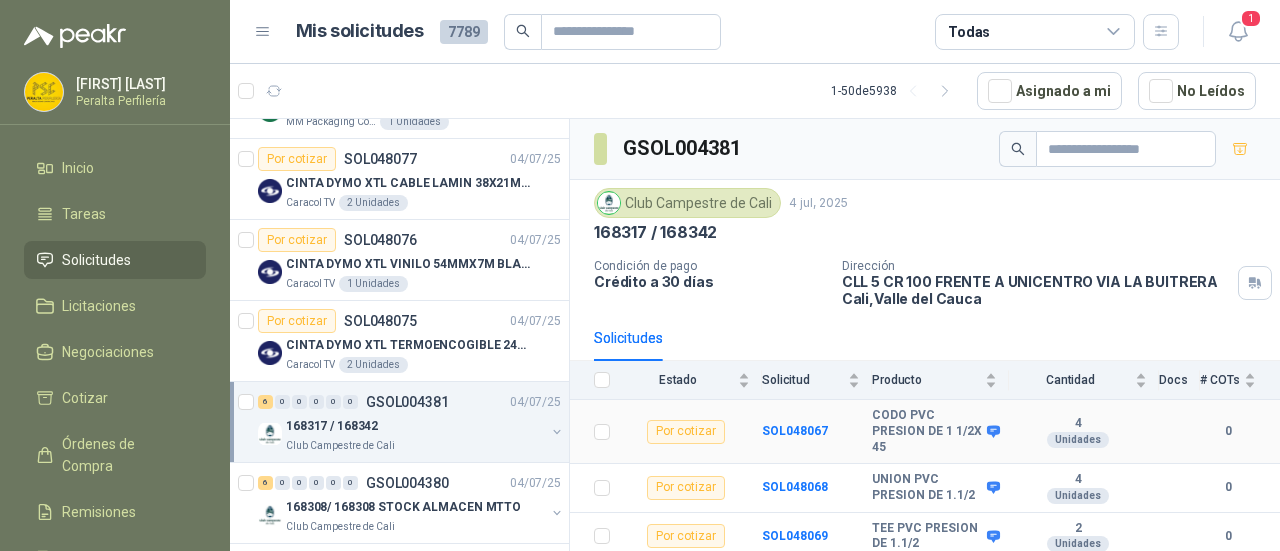 scroll, scrollTop: 206, scrollLeft: 0, axis: vertical 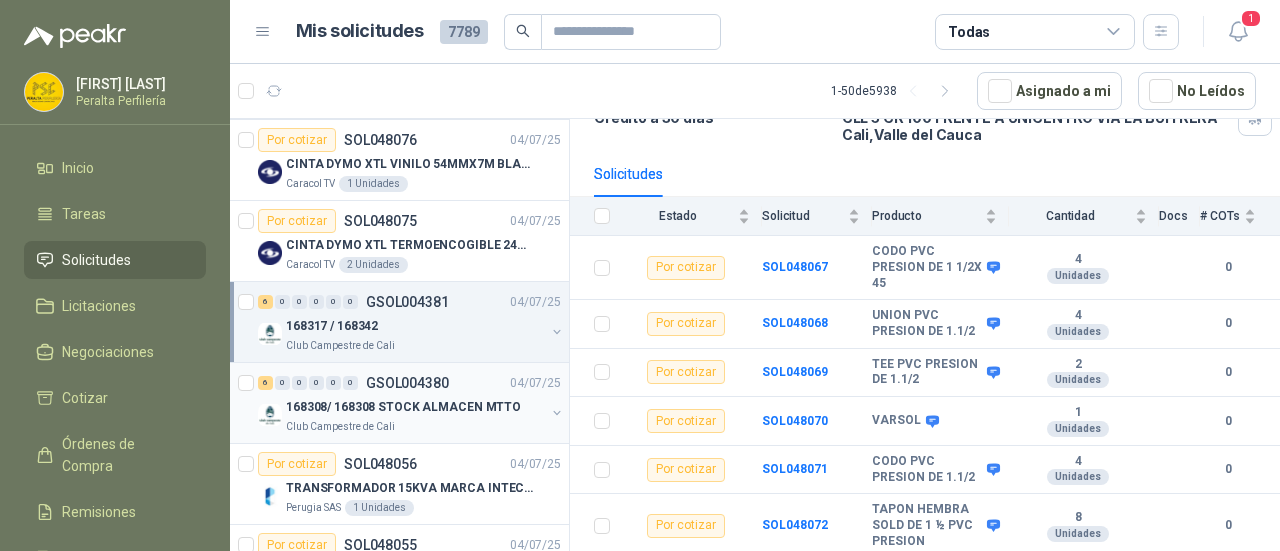 click on "Club Campestre de Cali" at bounding box center (415, 427) 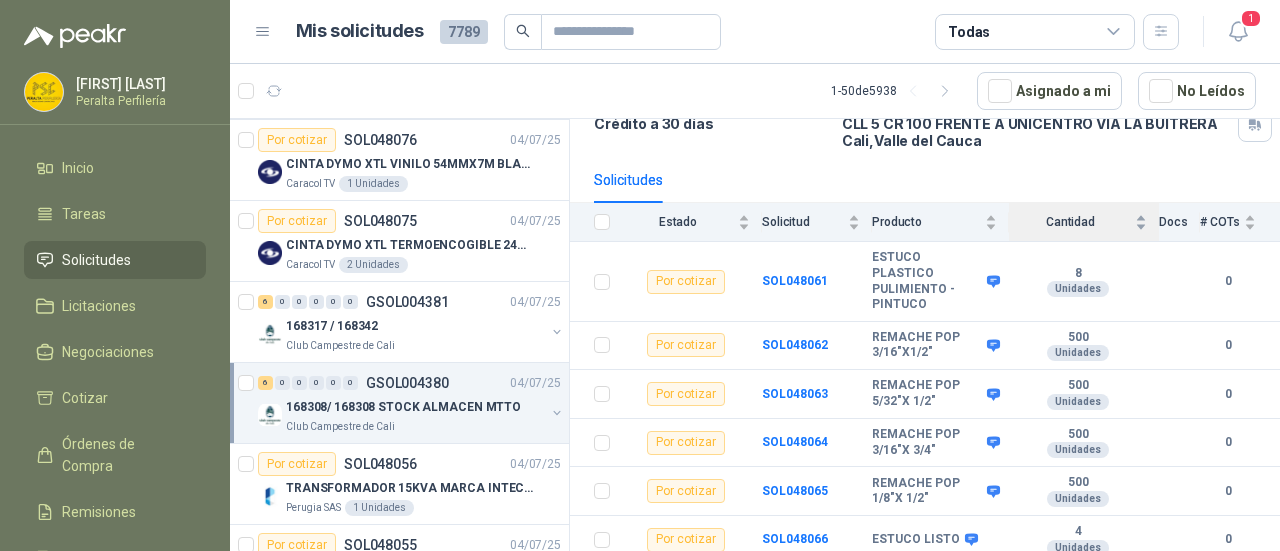 scroll, scrollTop: 162, scrollLeft: 0, axis: vertical 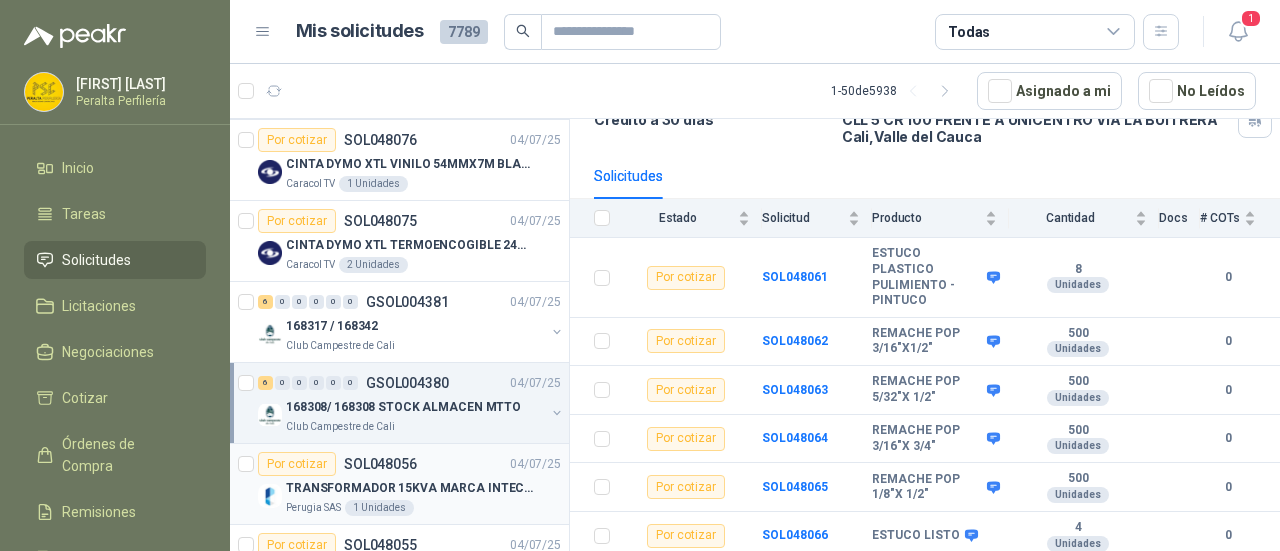 click on "Por cotizar SOL048056 04/07/25" at bounding box center (409, 464) 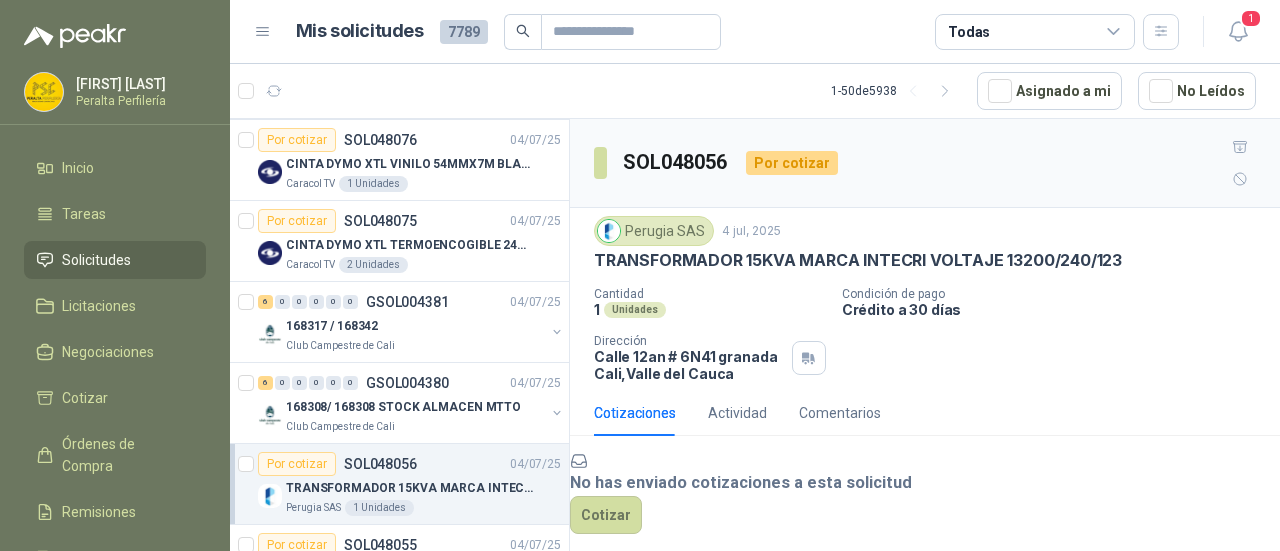 scroll, scrollTop: 16, scrollLeft: 0, axis: vertical 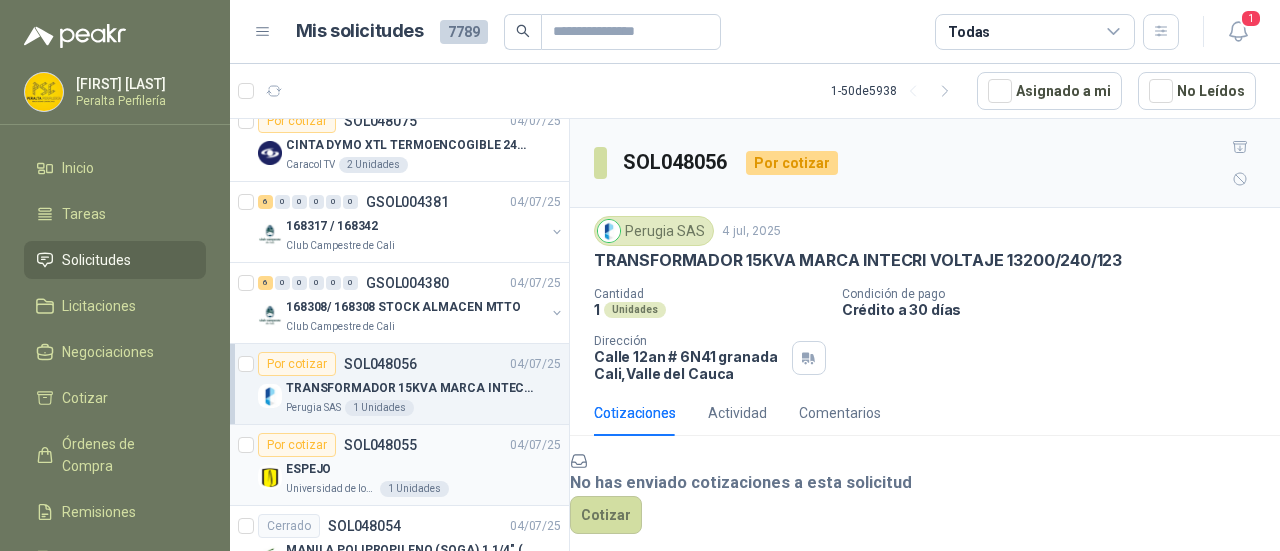 click on "ESPEJO" at bounding box center [423, 469] 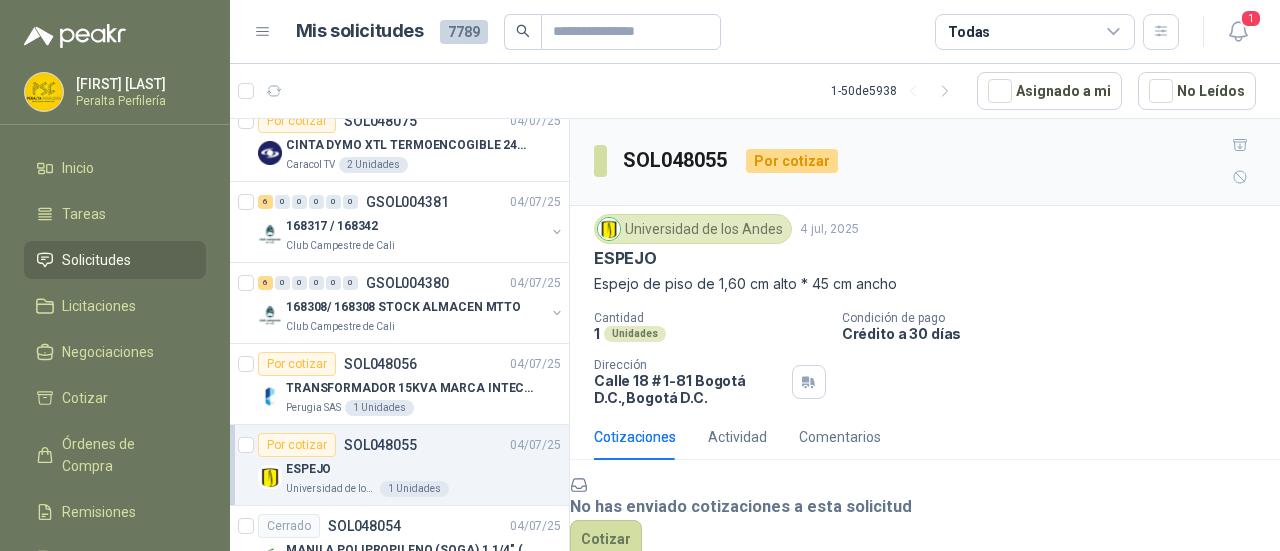 scroll, scrollTop: 142, scrollLeft: 0, axis: vertical 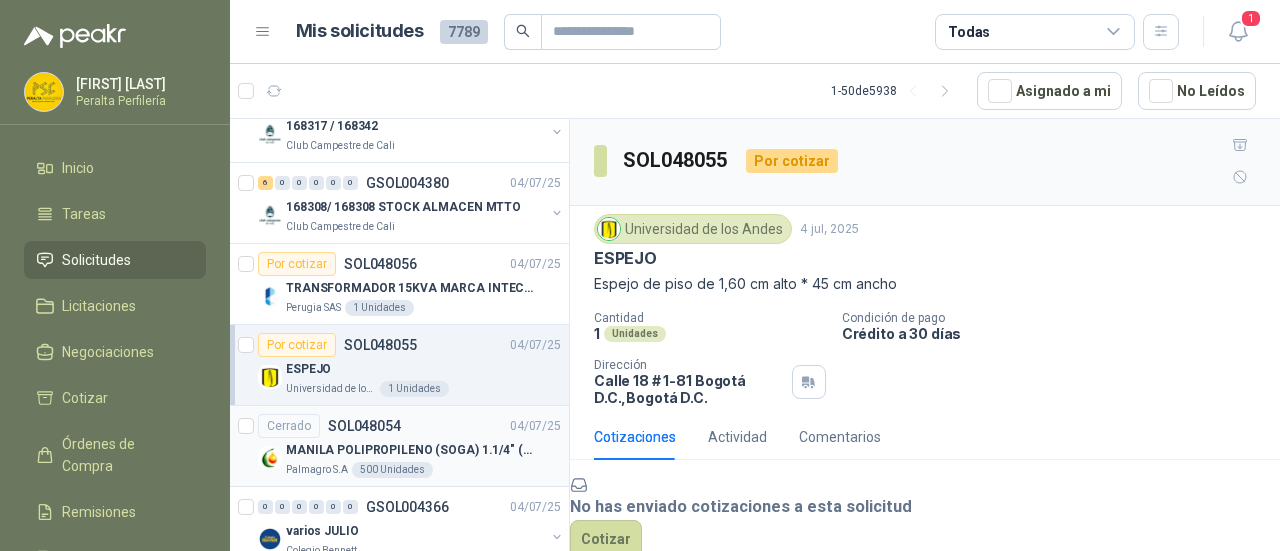 click on "MANILA POLIPROPILENO (SOGA) 1.1/4" (32MM) marca tesicol" at bounding box center (410, 450) 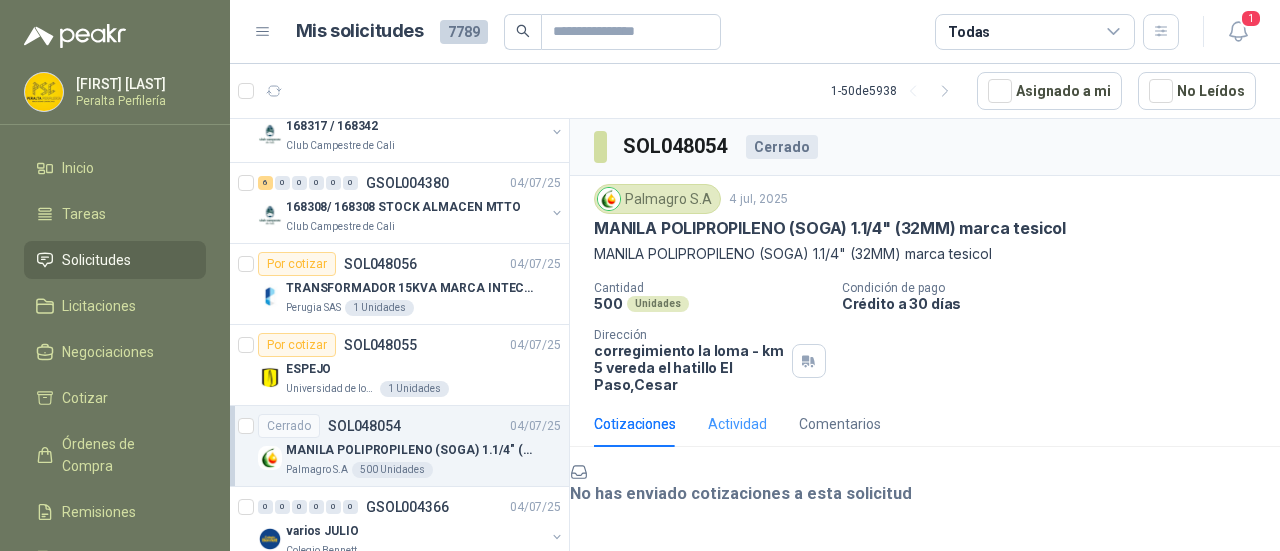 scroll, scrollTop: 104, scrollLeft: 0, axis: vertical 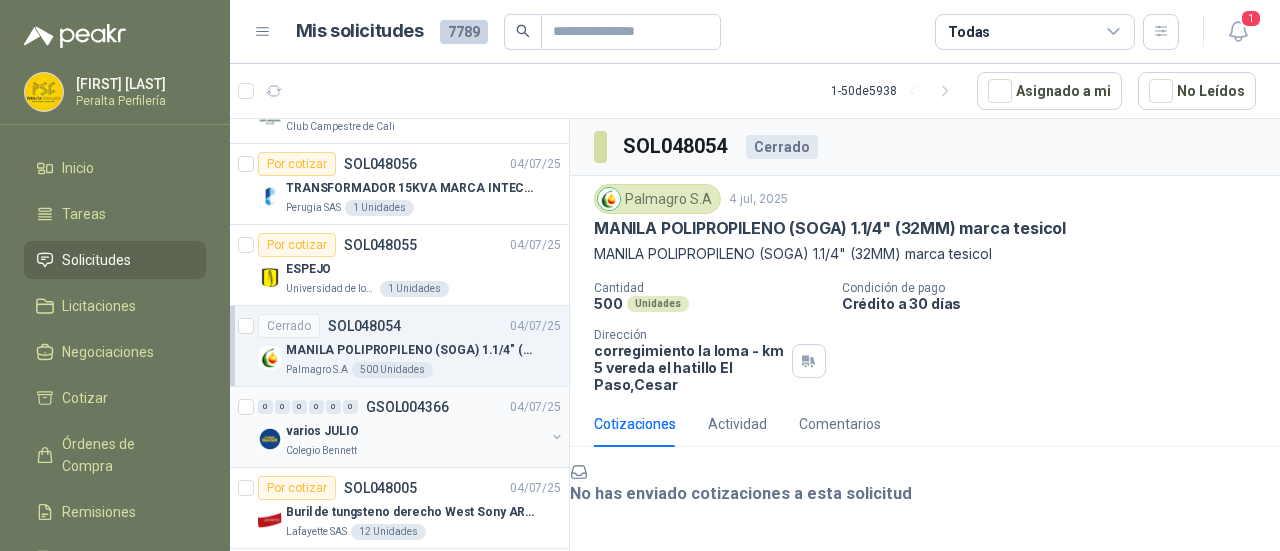 click on "0   0   0   0   0   0   GSOL004366 04/07/25" at bounding box center (411, 407) 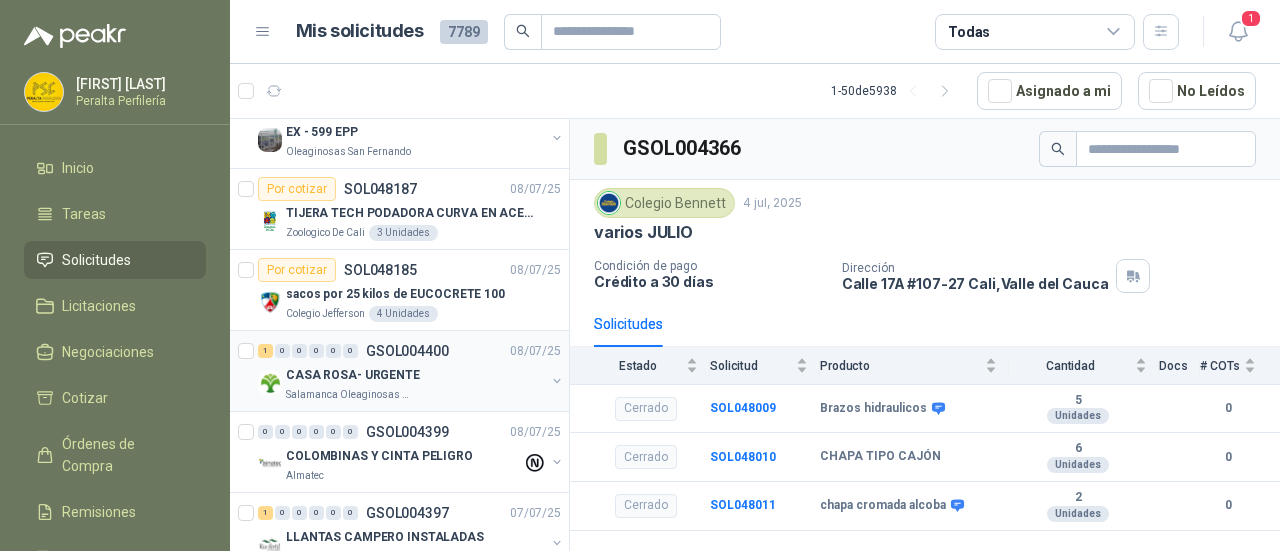 scroll, scrollTop: 0, scrollLeft: 0, axis: both 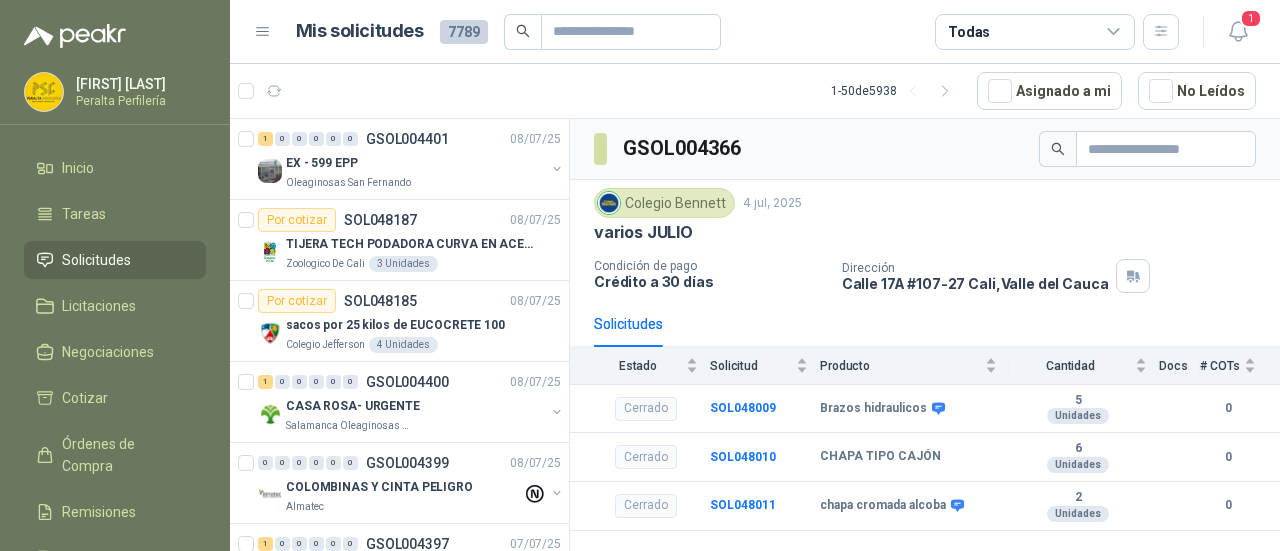 click on "Solicitudes" at bounding box center [115, 260] 